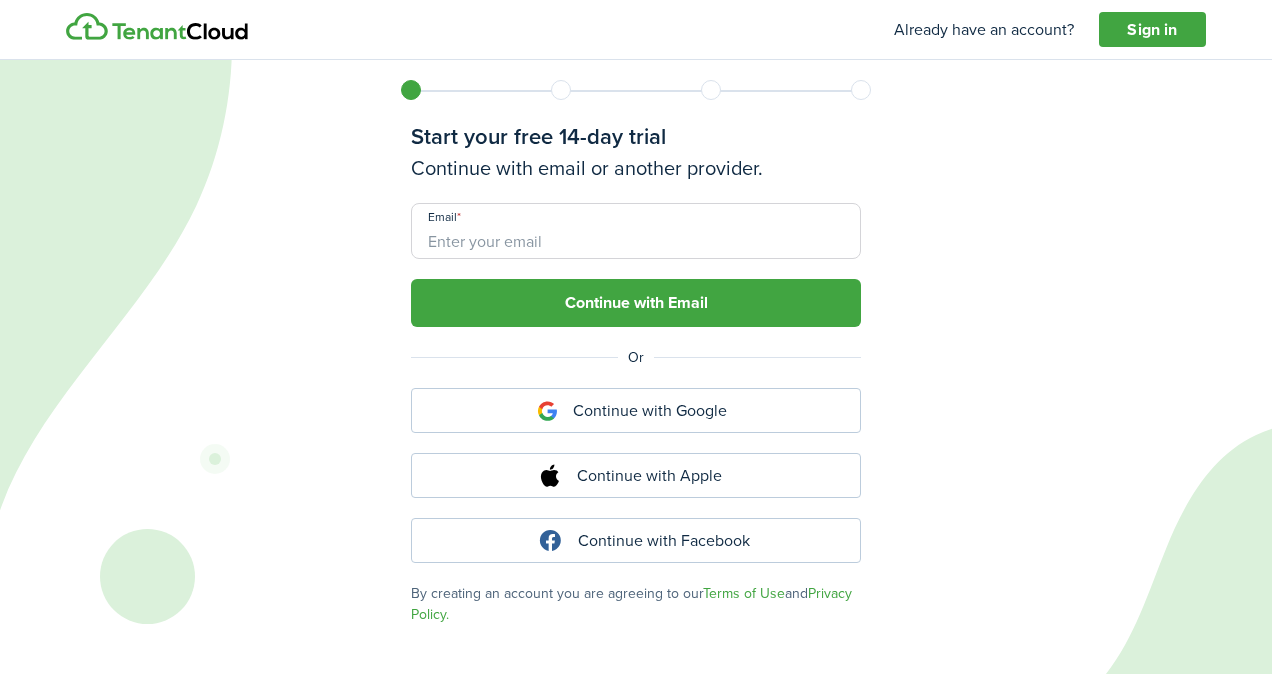 scroll, scrollTop: 0, scrollLeft: 0, axis: both 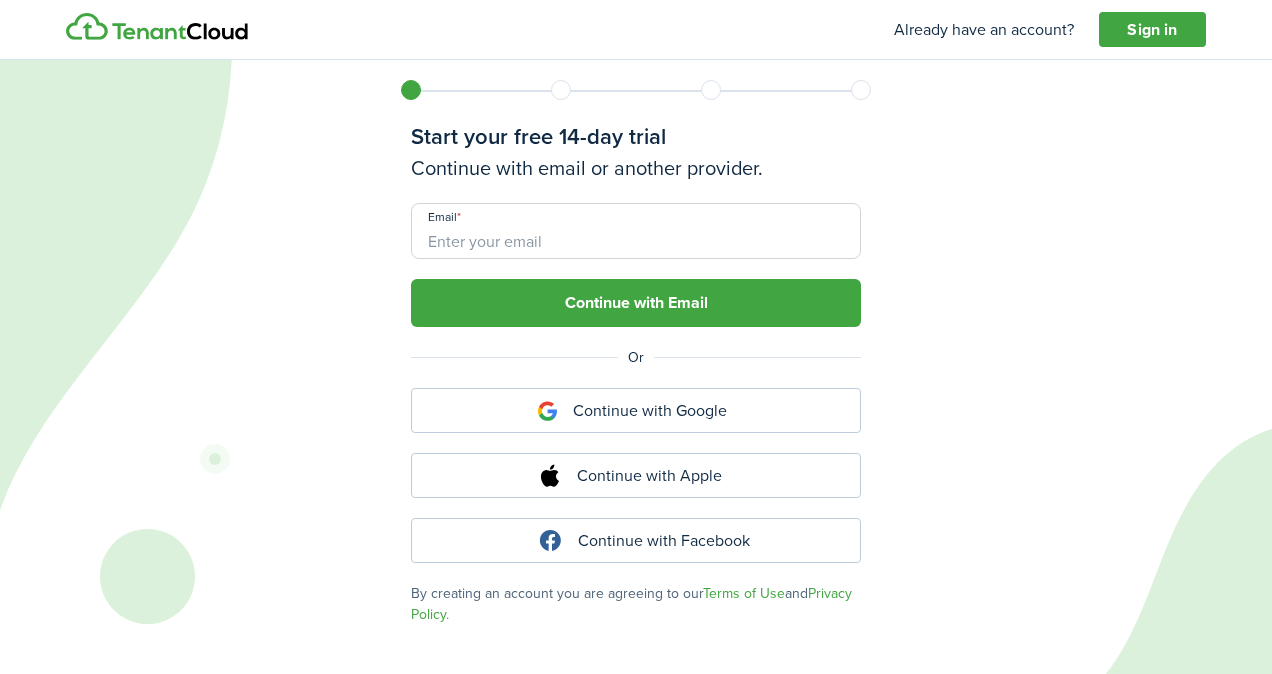 type on "[EMAIL_ADDRESS][PERSON_NAME][DOMAIN_NAME]" 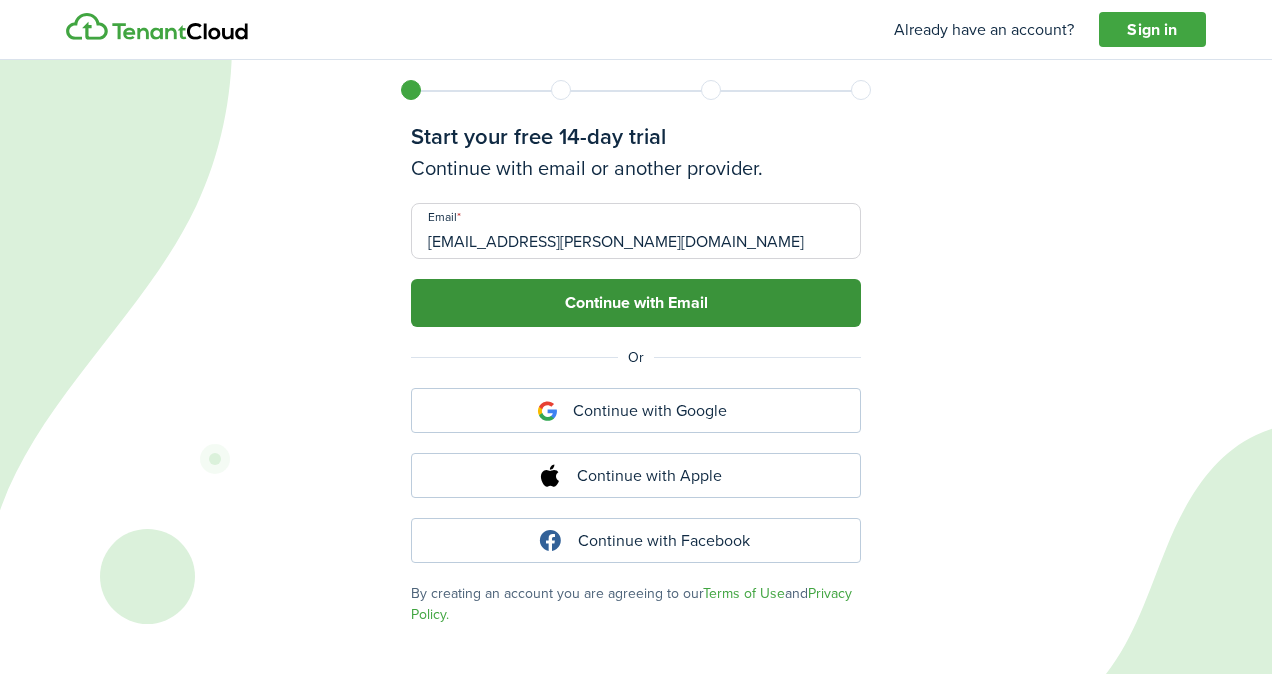 click on "Continue with Email" at bounding box center [636, 303] 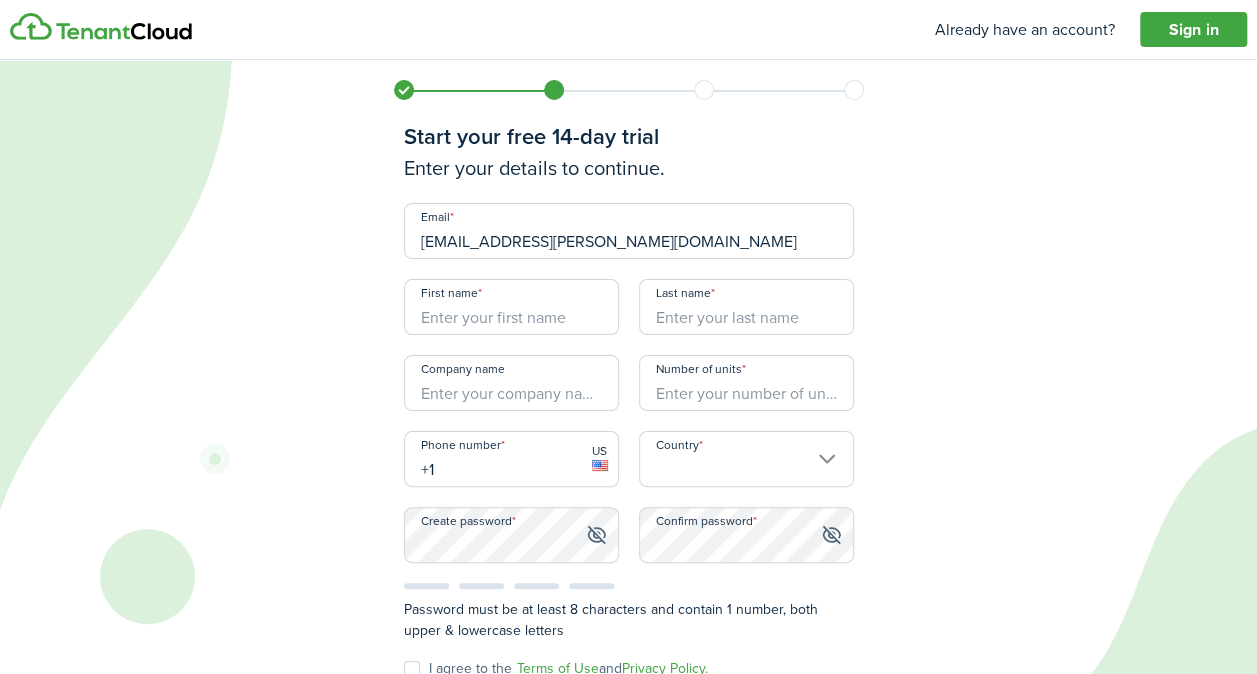 click on "First name" at bounding box center (511, 307) 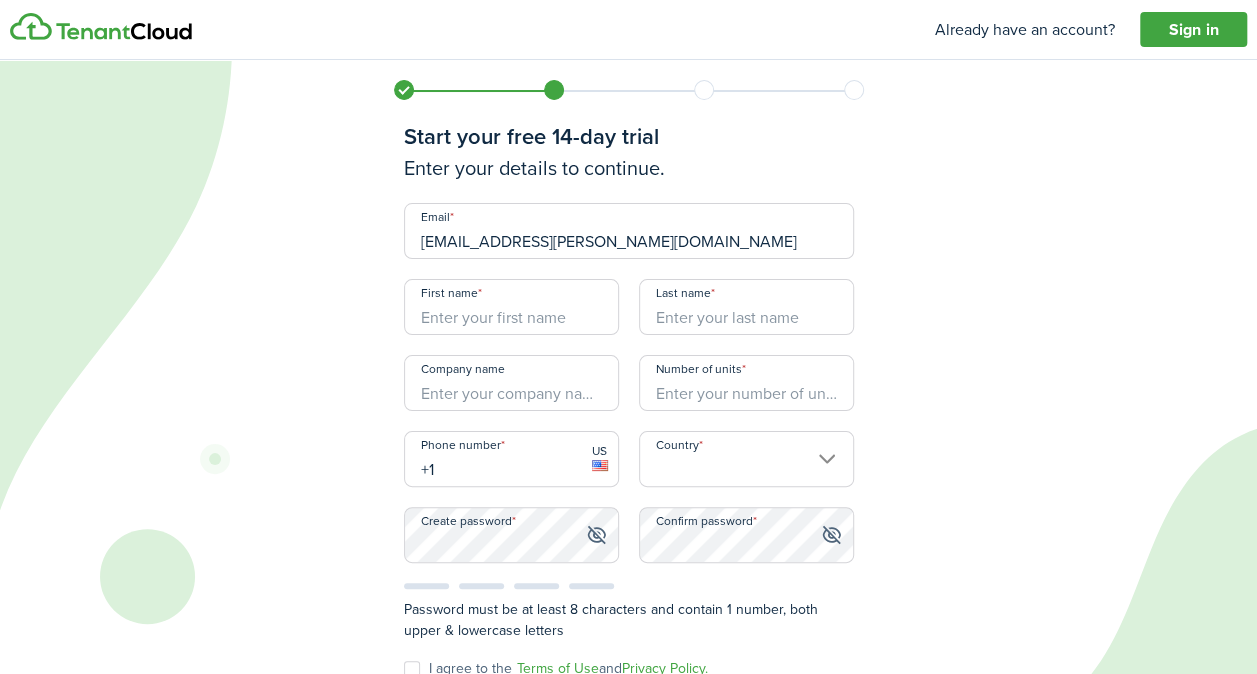 type on "[PERSON_NAME]" 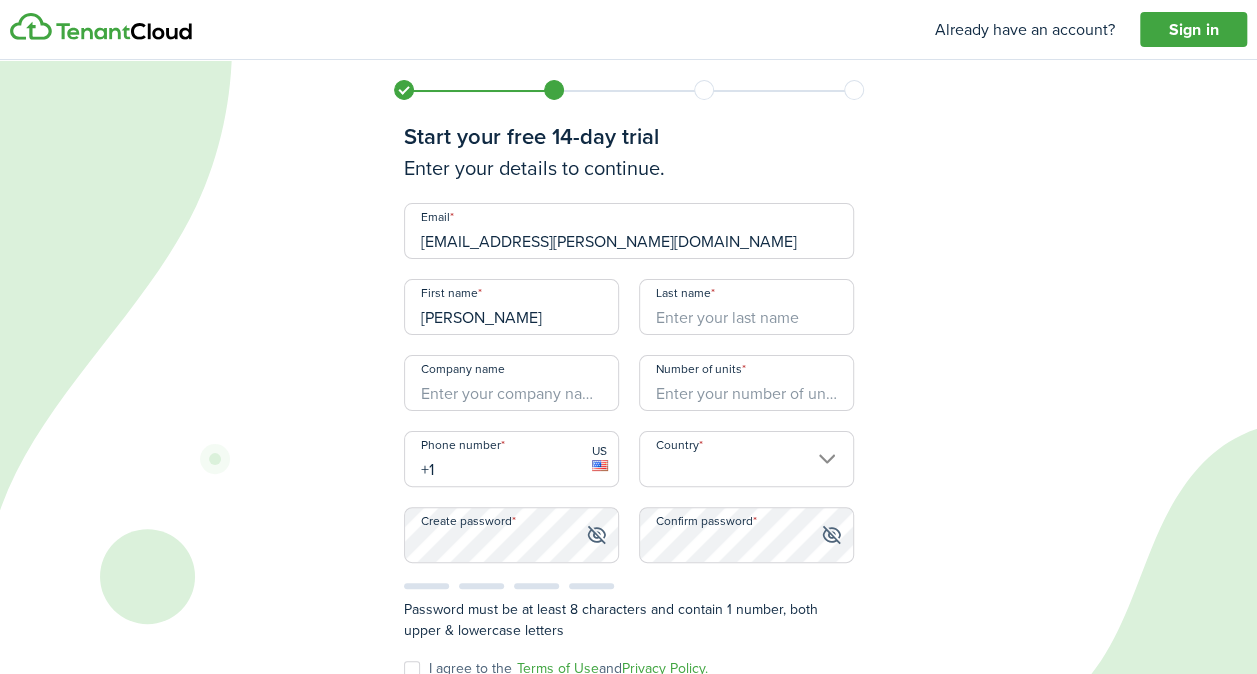 type on "[PERSON_NAME]" 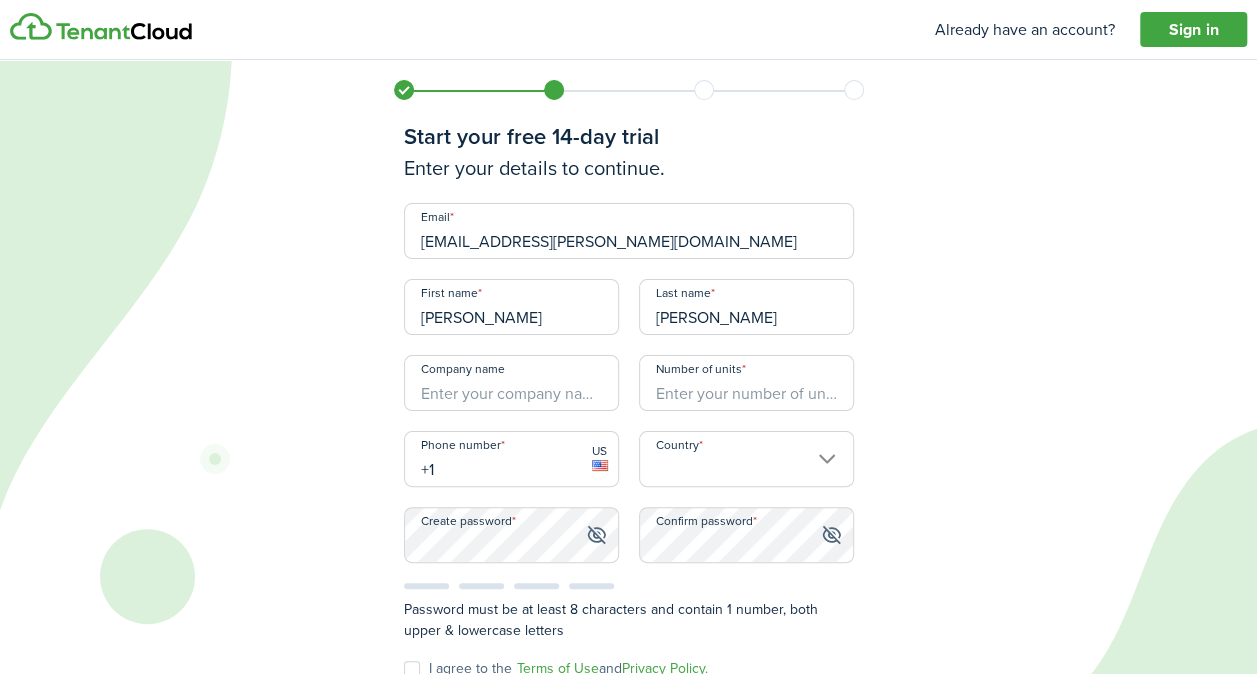 type on "Ayalytical Instruments" 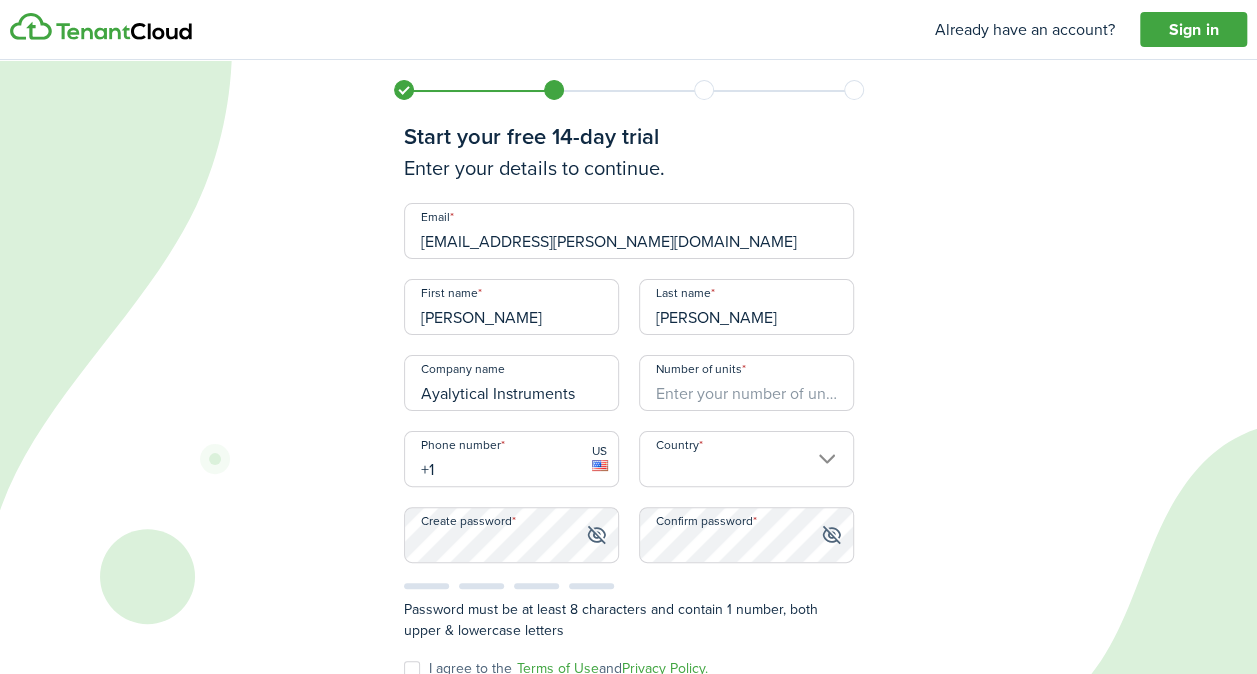 type on "[GEOGRAPHIC_DATA]" 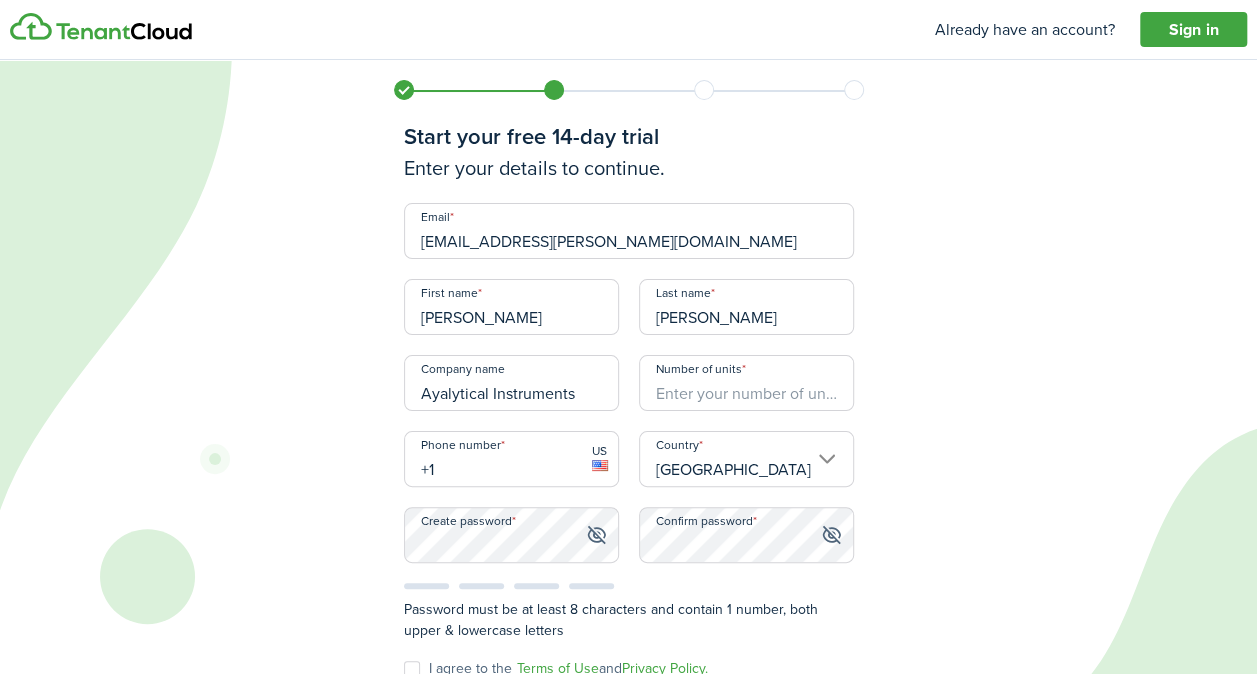 drag, startPoint x: 589, startPoint y: 374, endPoint x: 265, endPoint y: 372, distance: 324.00616 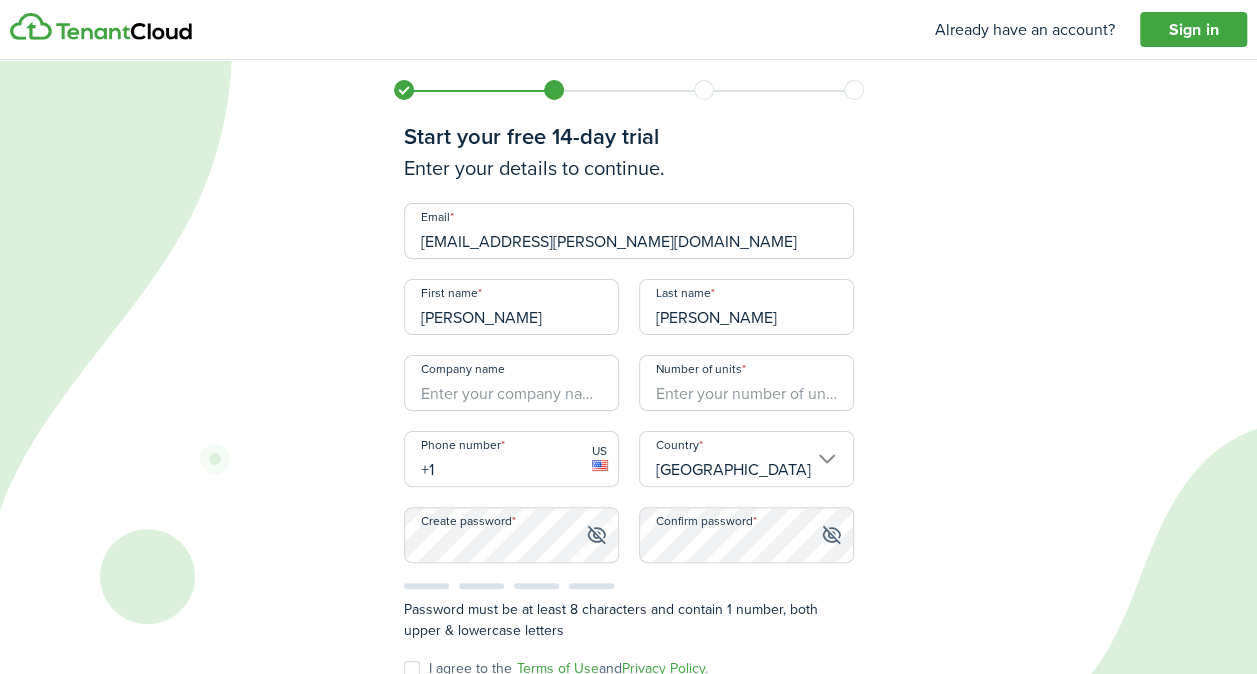 type 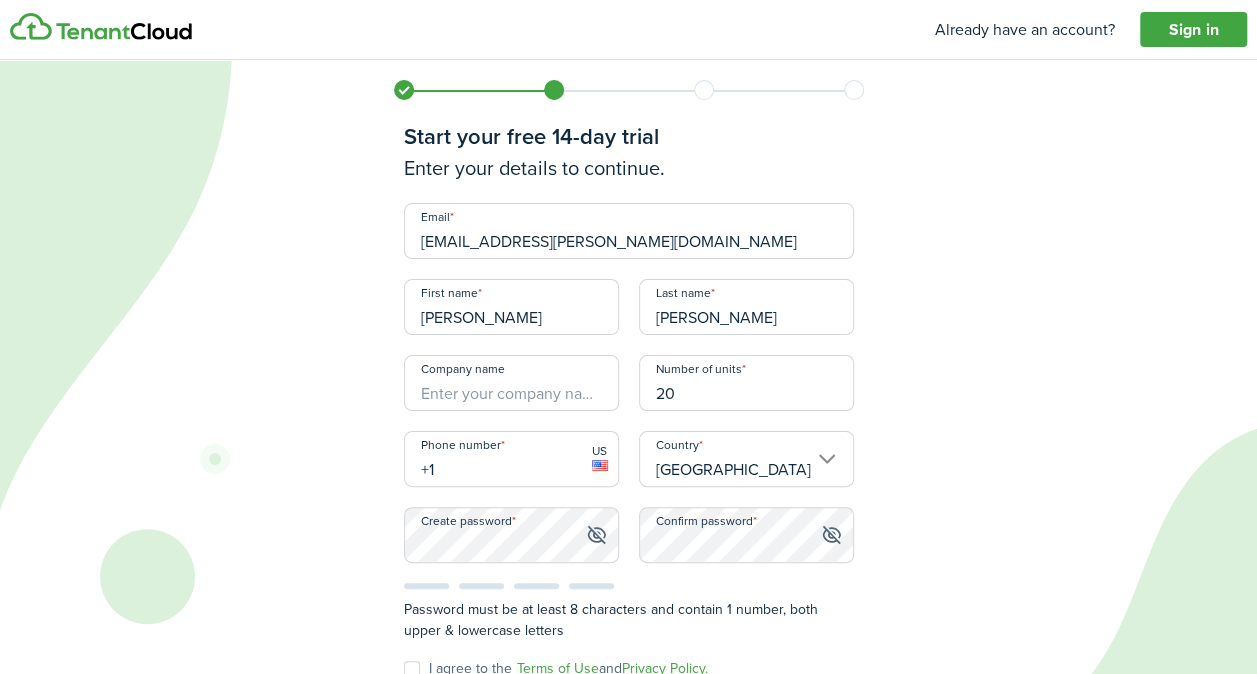 type on "20" 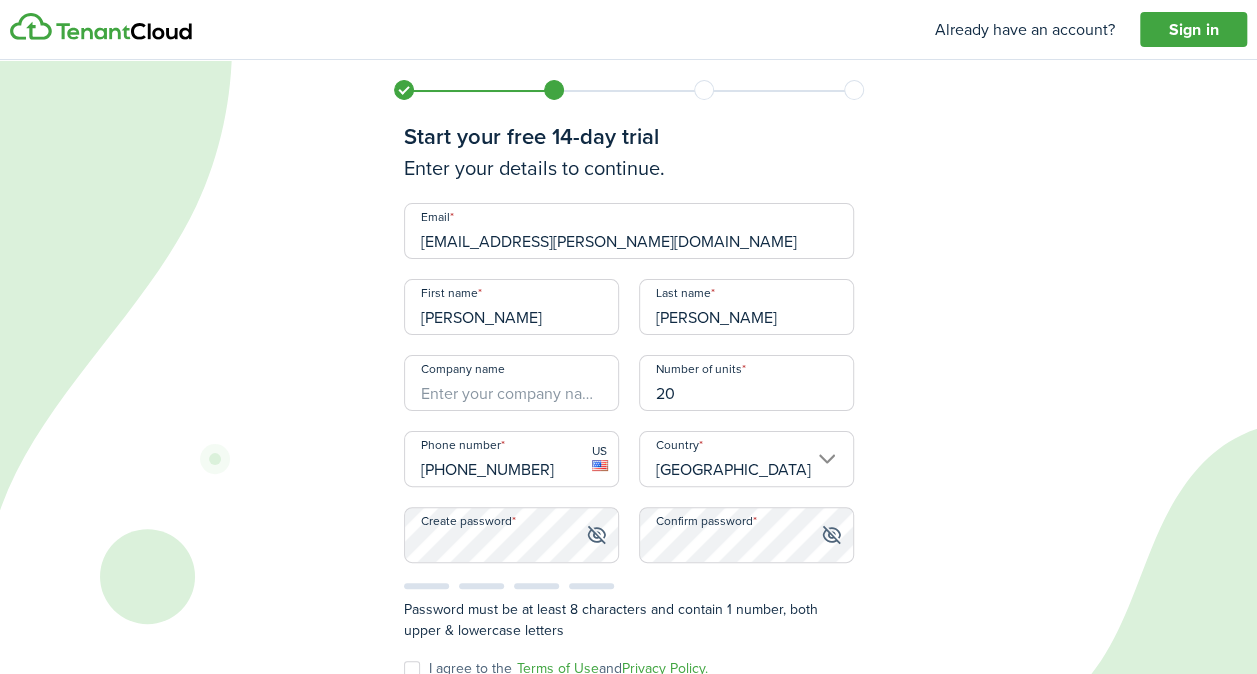 type on "[PHONE_NUMBER]" 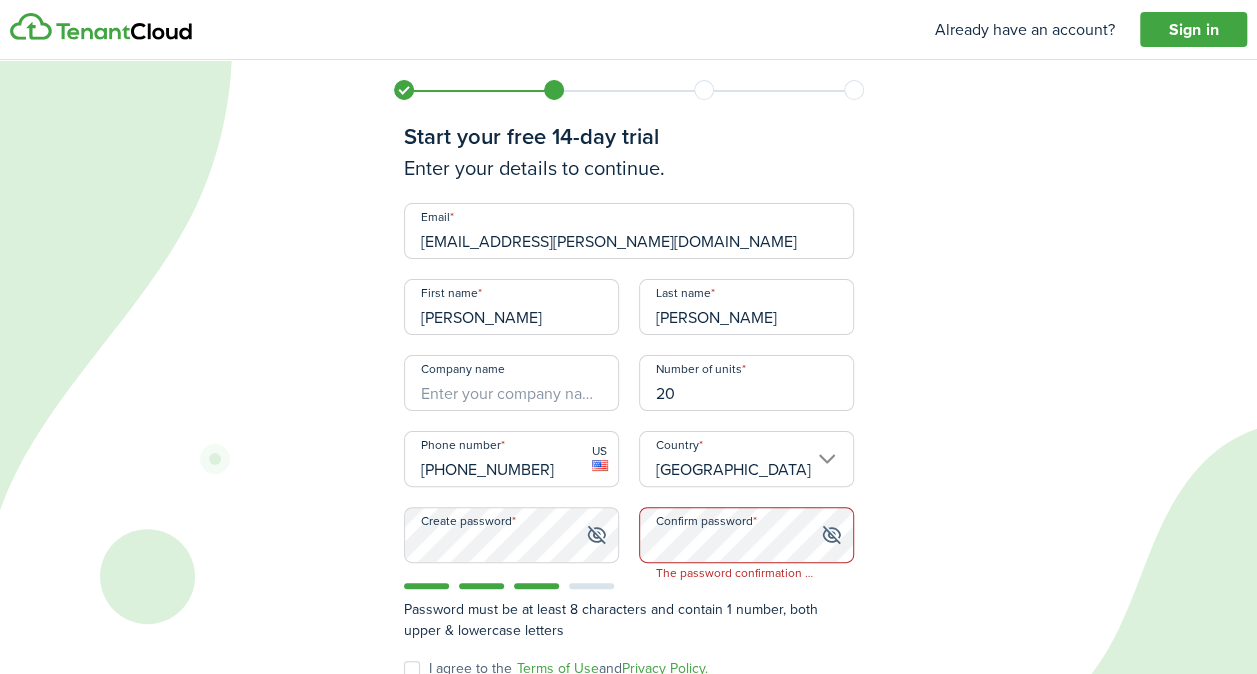 click at bounding box center [831, 535] 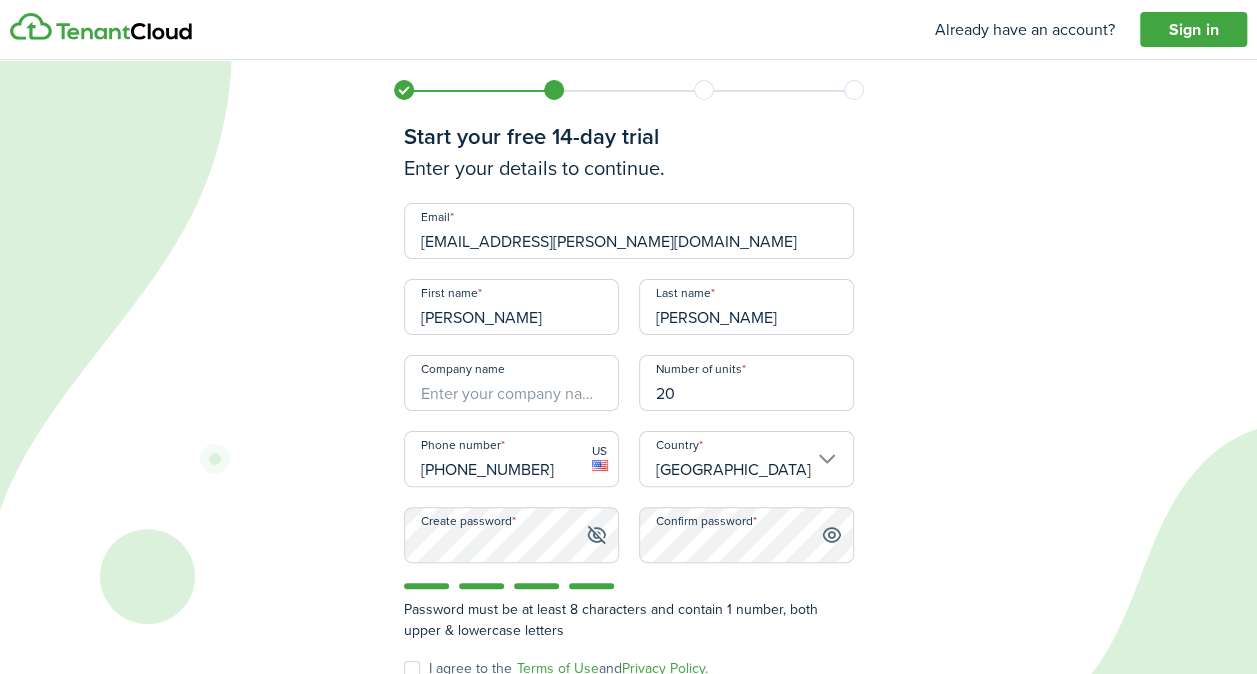 click on "Start your free 14-day trial Enter your details to continue.  Email  [PERSON_NAME][EMAIL_ADDRESS][PERSON_NAME][DOMAIN_NAME]  First name  [PERSON_NAME]  Last name  [PERSON_NAME]  Company name   Number of units  20  Phone number  [PHONE_NUMBER] US  Country  [GEOGRAPHIC_DATA]  Create password   Confirm password   Password must be at least 8 characters and contain 1 number, both upper & lowercase letters
I agree to the Terms of Use  and  Privacy Policy.  I agree to receive SMS marketing communications.  Start my free trial" at bounding box center [628, 405] 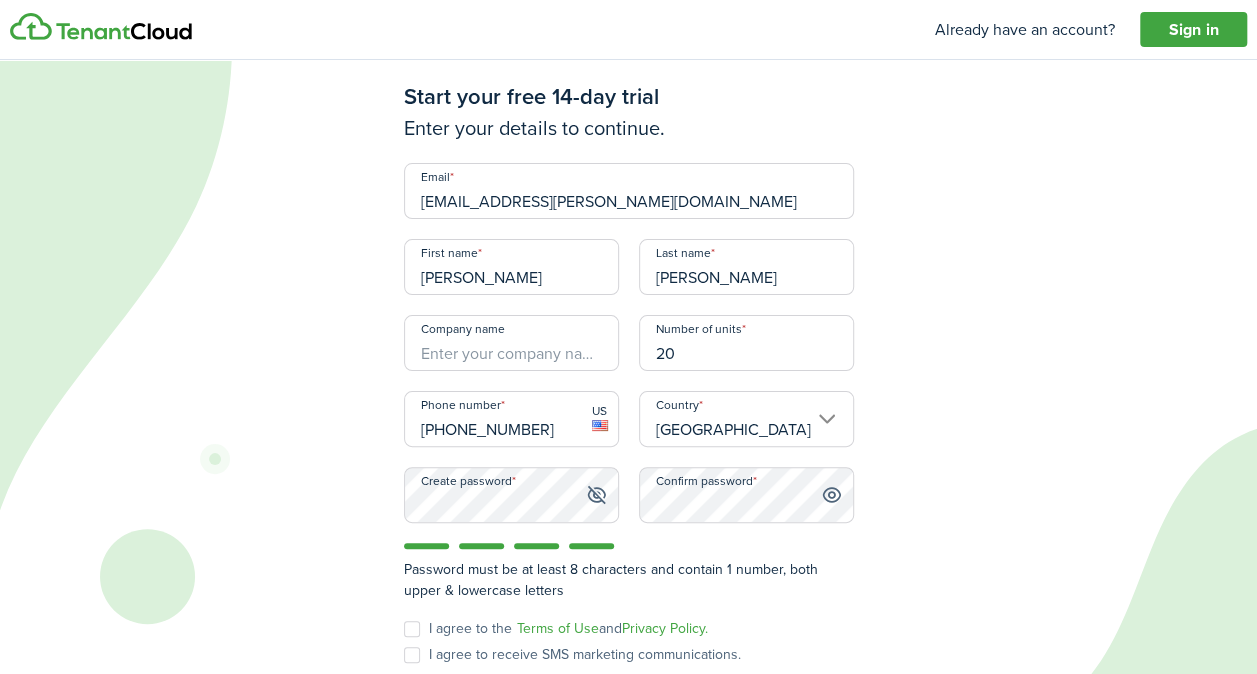 scroll, scrollTop: 137, scrollLeft: 0, axis: vertical 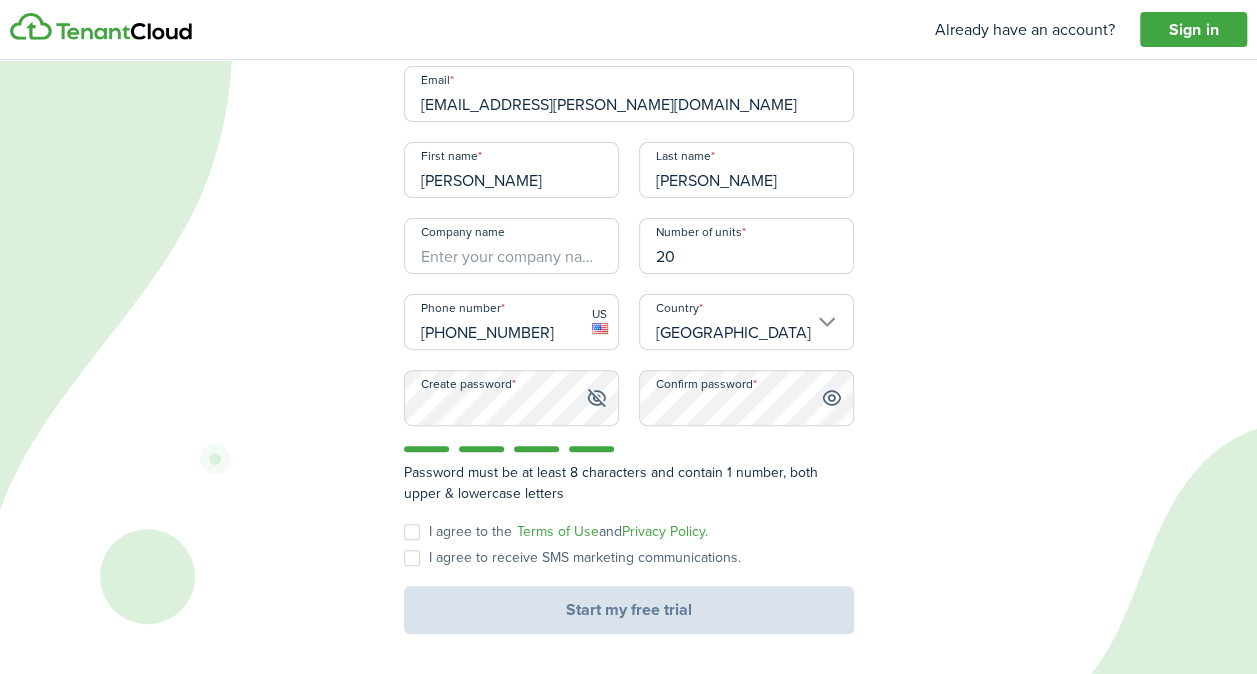 click on "I agree to the Terms of Use  and  Privacy Policy." at bounding box center [556, 532] 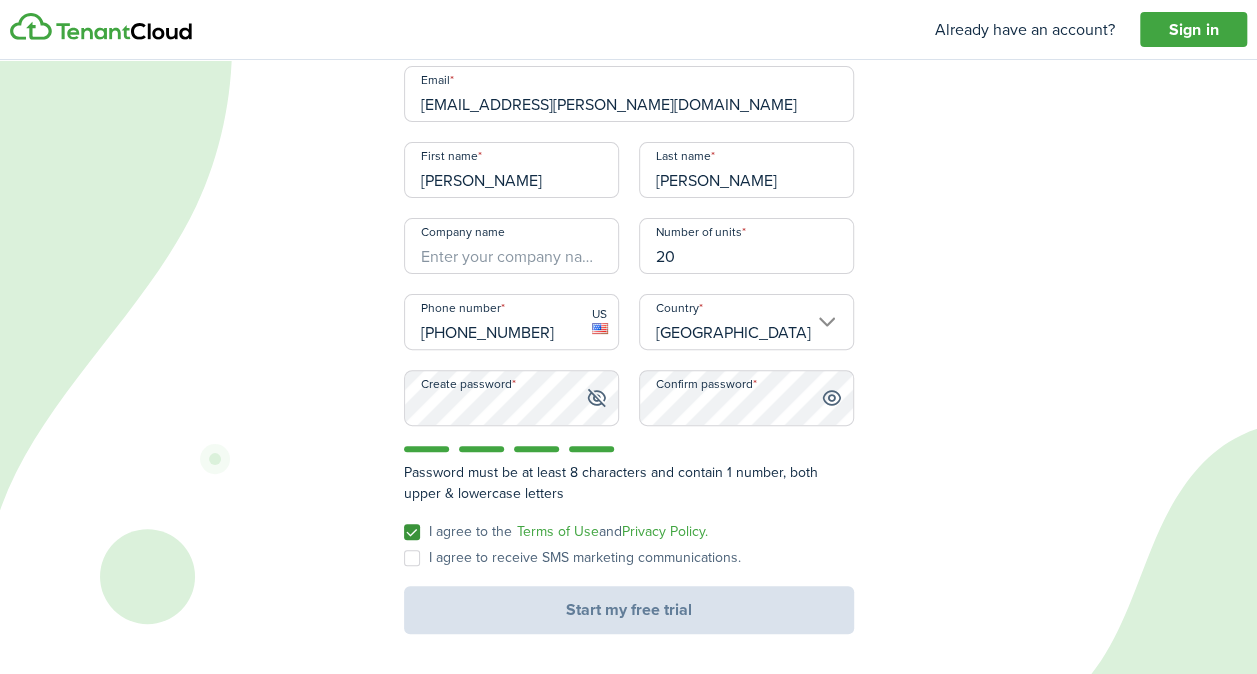 checkbox on "true" 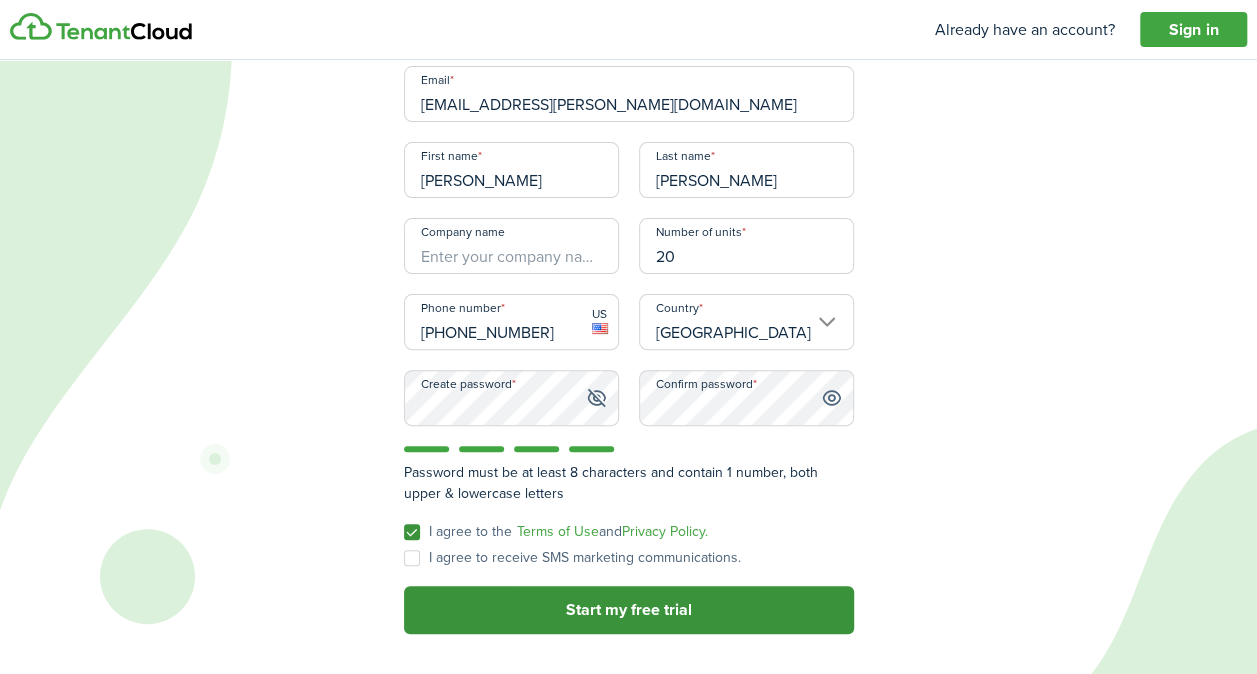 click on "Start my free trial" at bounding box center [629, 610] 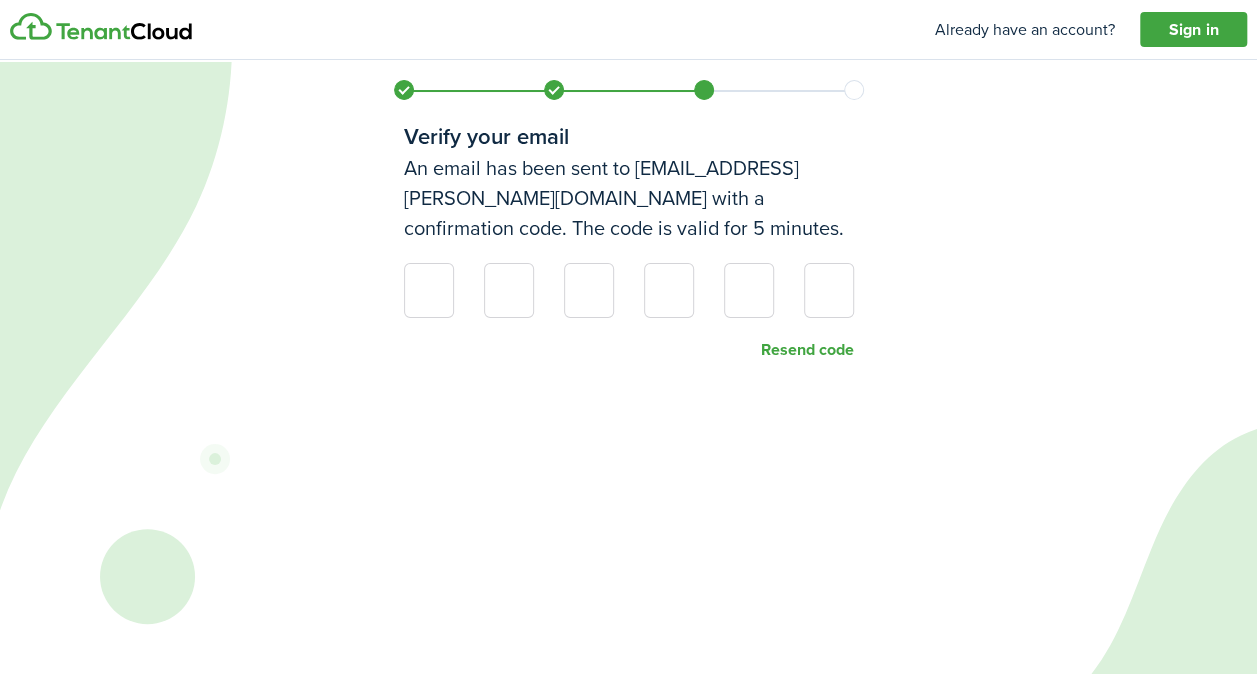scroll, scrollTop: 0, scrollLeft: 0, axis: both 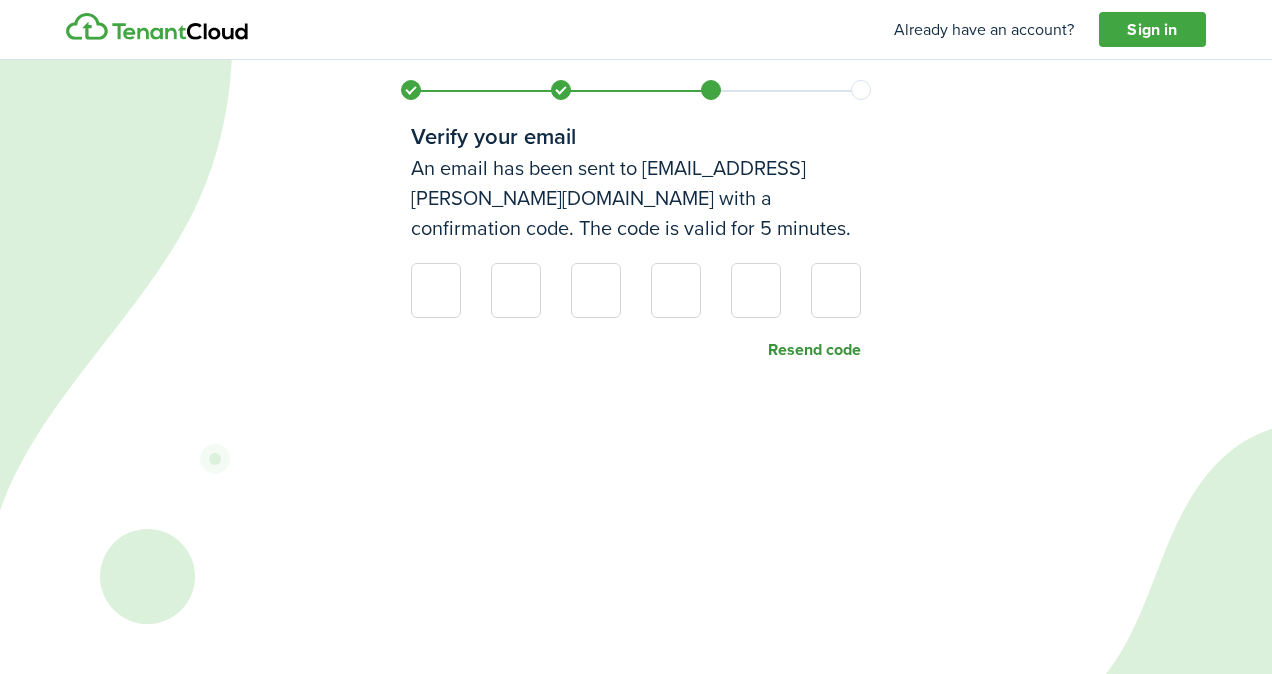 click on "Resend code" at bounding box center [814, 350] 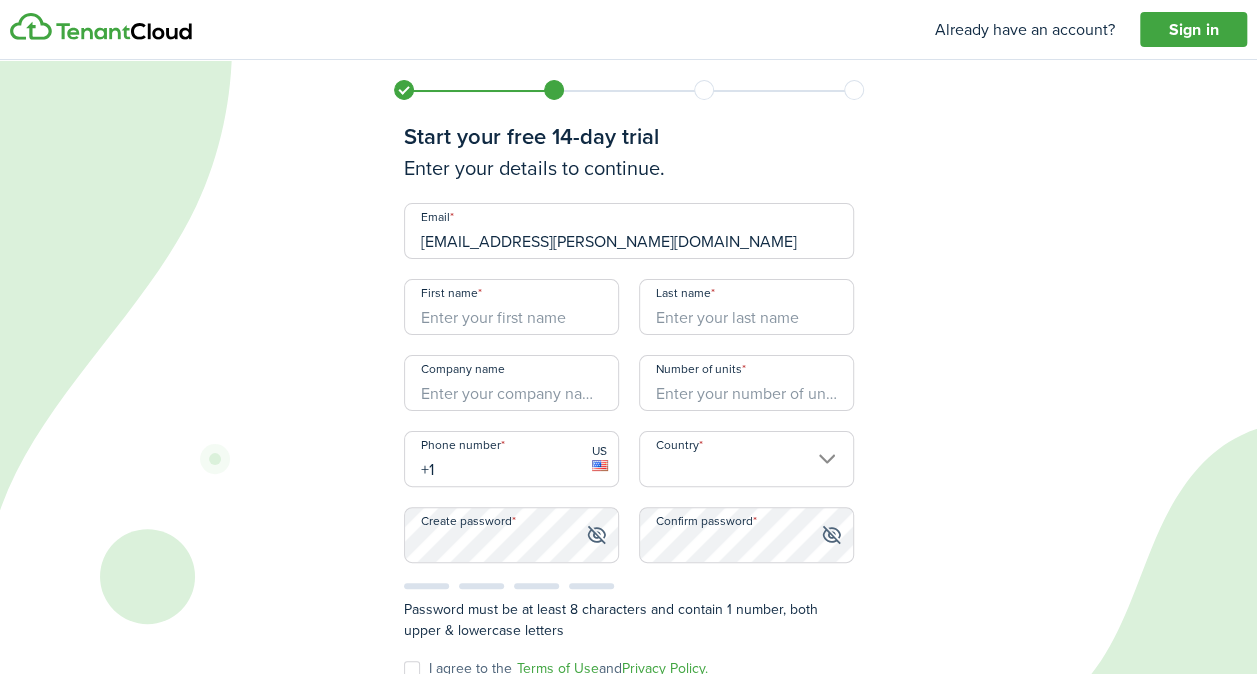 click on "First name" at bounding box center [511, 307] 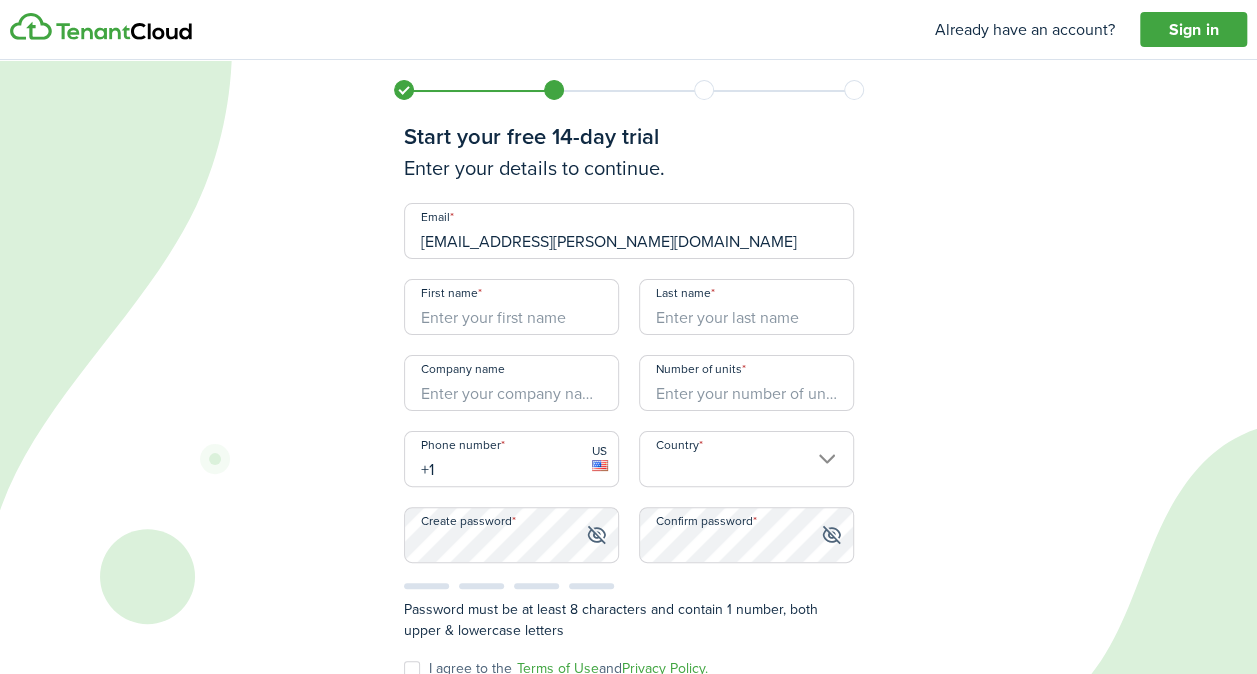 type on "[PERSON_NAME]" 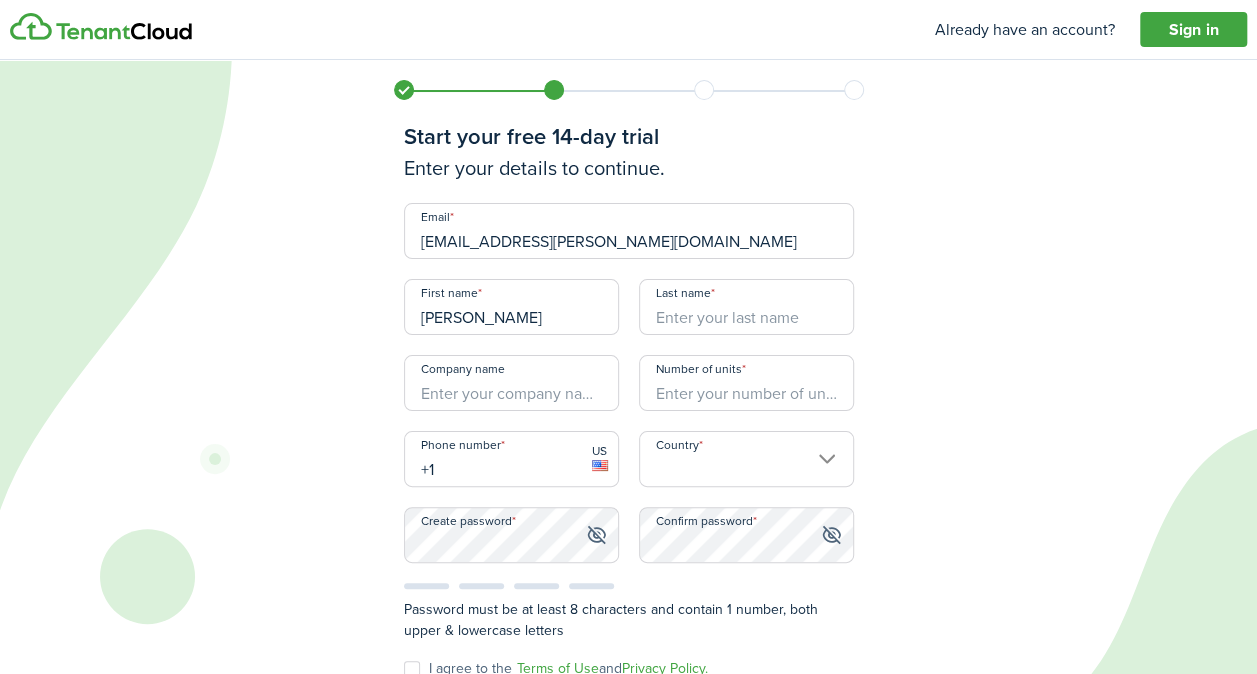 type on "[PERSON_NAME]" 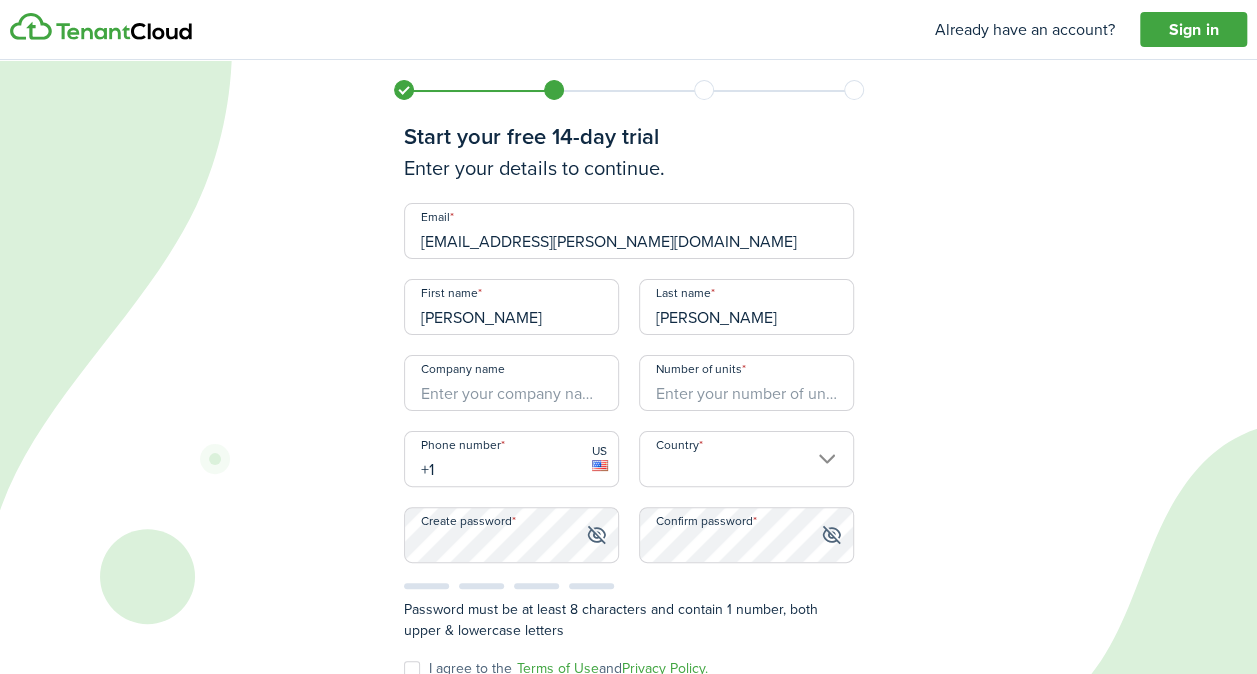type on "20" 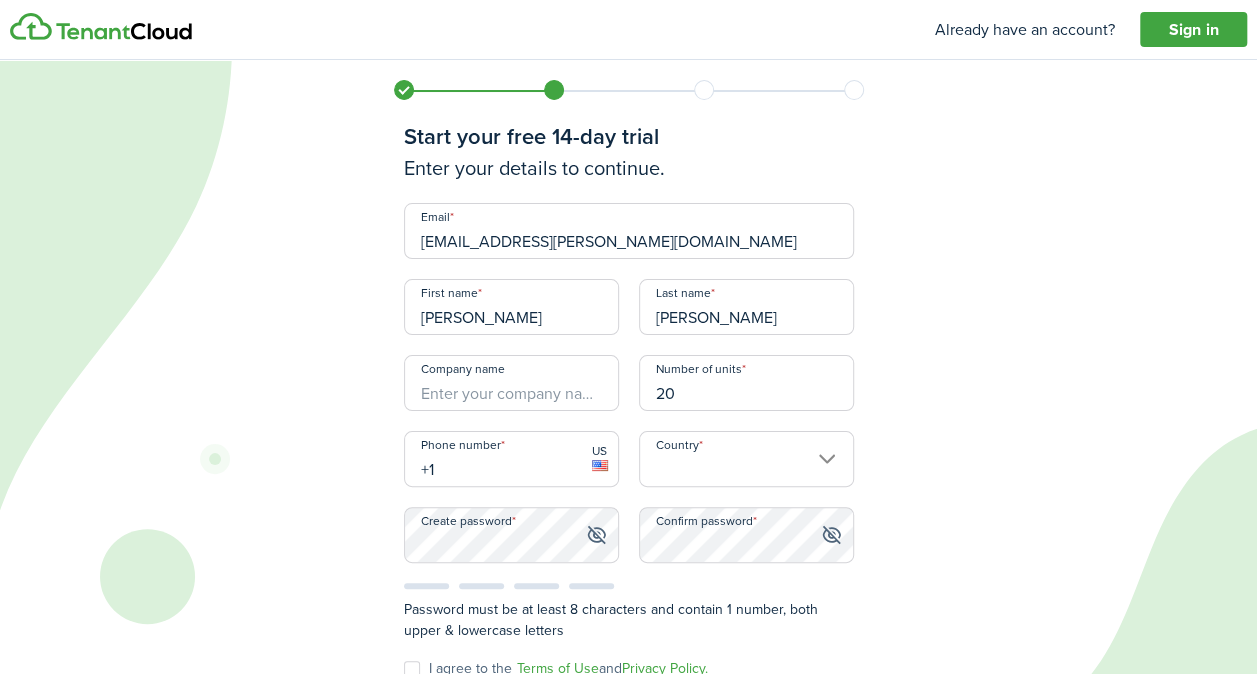 type on "[GEOGRAPHIC_DATA]" 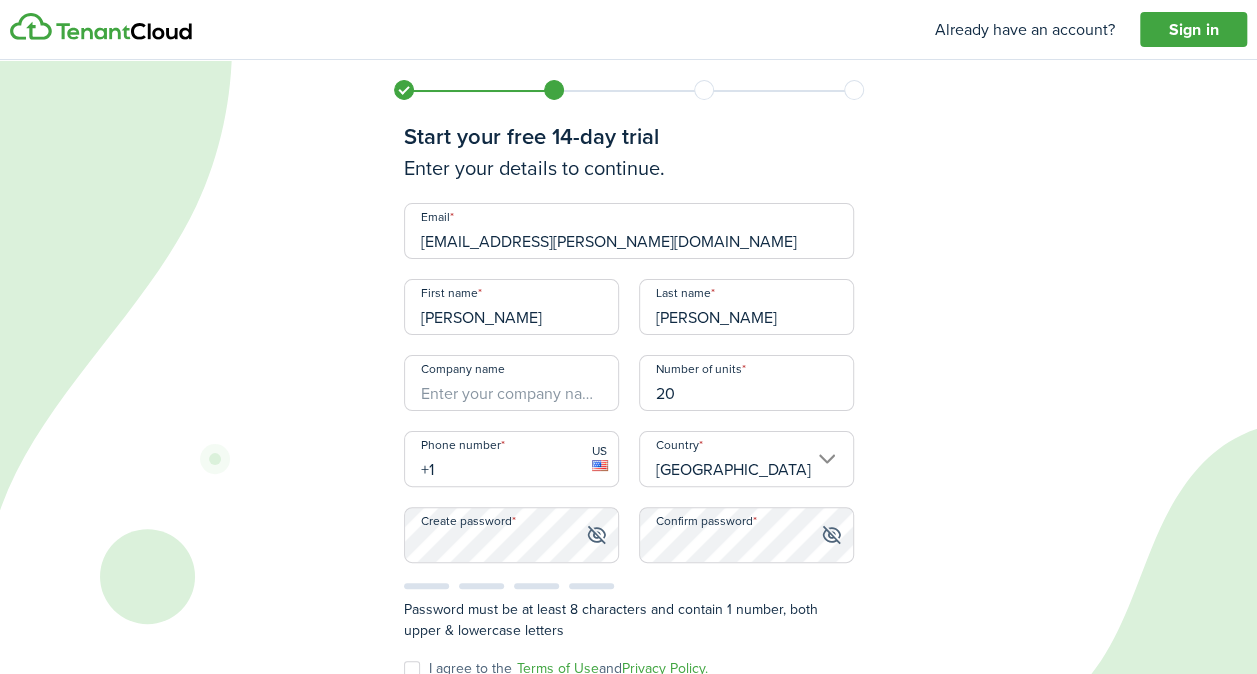 click on "+1" at bounding box center (511, 459) 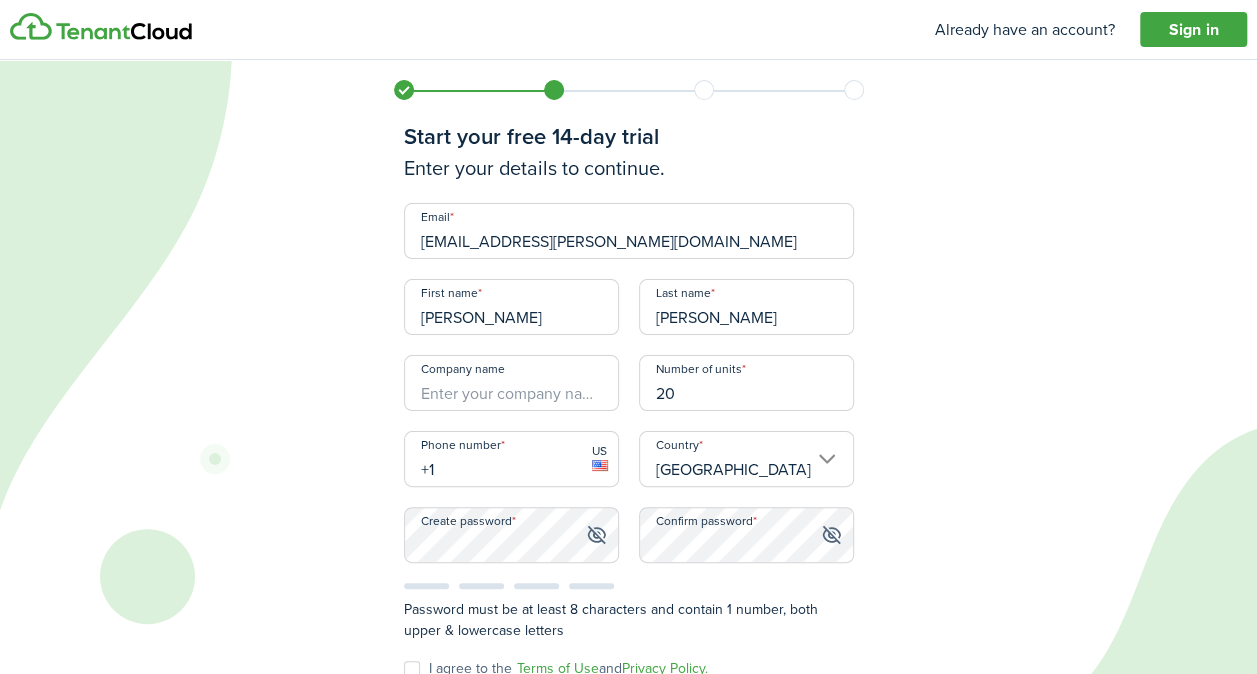 type on "[PHONE_NUMBER]" 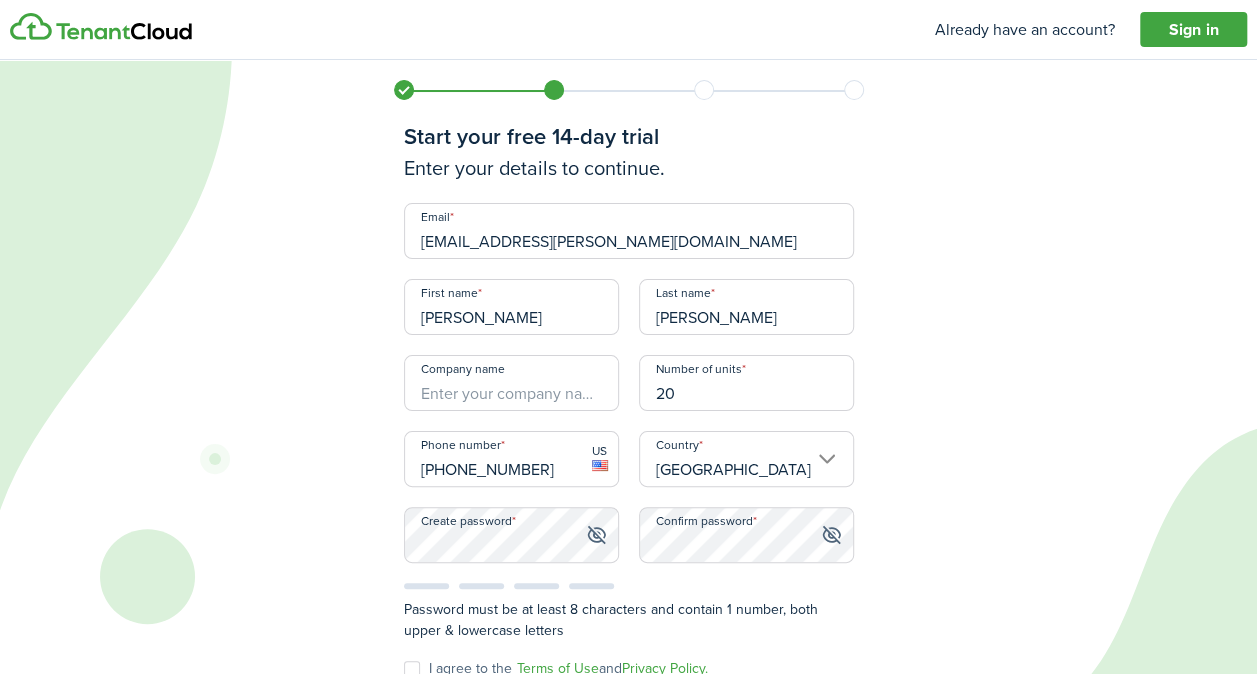type on "[EMAIL_ADDRESS][PERSON_NAME][DOMAIN_NAME]" 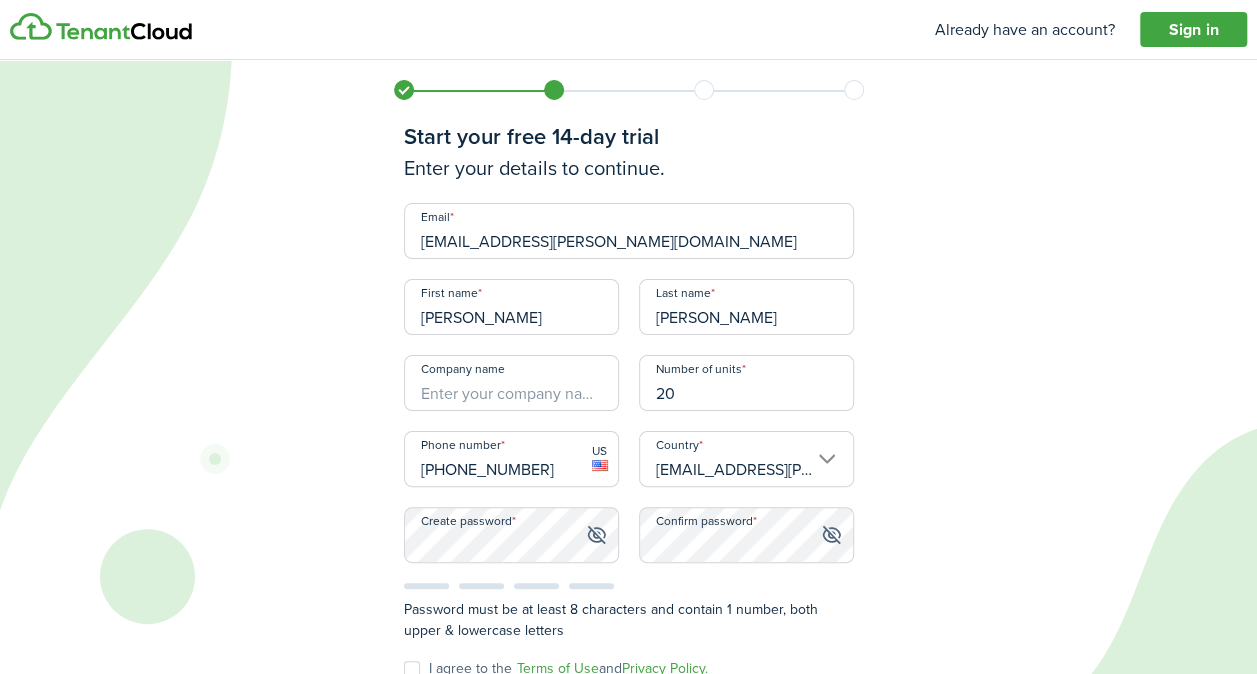 type 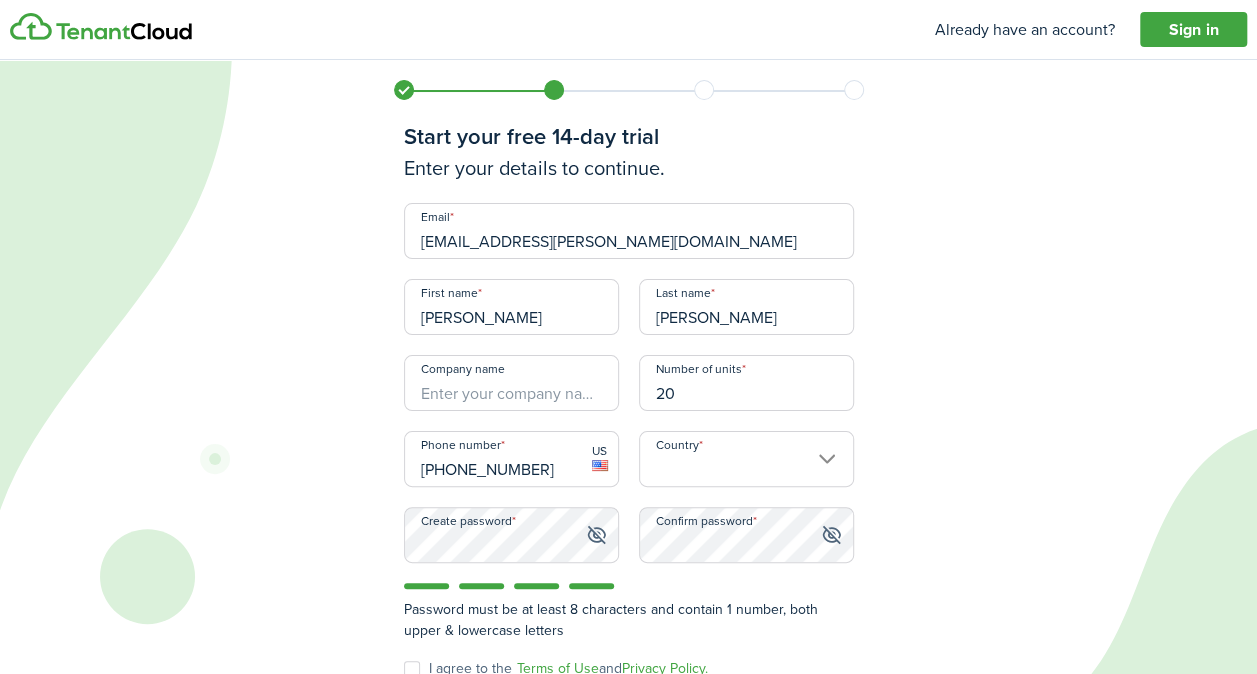 click on "Start your free 14-day trial Enter your details to continue.  Email  [PERSON_NAME][EMAIL_ADDRESS][PERSON_NAME][DOMAIN_NAME]  First name  [PERSON_NAME]  Last name  [PERSON_NAME]  Company name   Number of units  20  Phone number  [PHONE_NUMBER] US  Country   Create password   Confirm password   Password must be at least 8 characters and contain 1 number, both upper & lowercase letters
I agree to the Terms of Use  and  Privacy Policy.  I agree to receive SMS marketing communications.  Start my free trial" at bounding box center [628, 405] 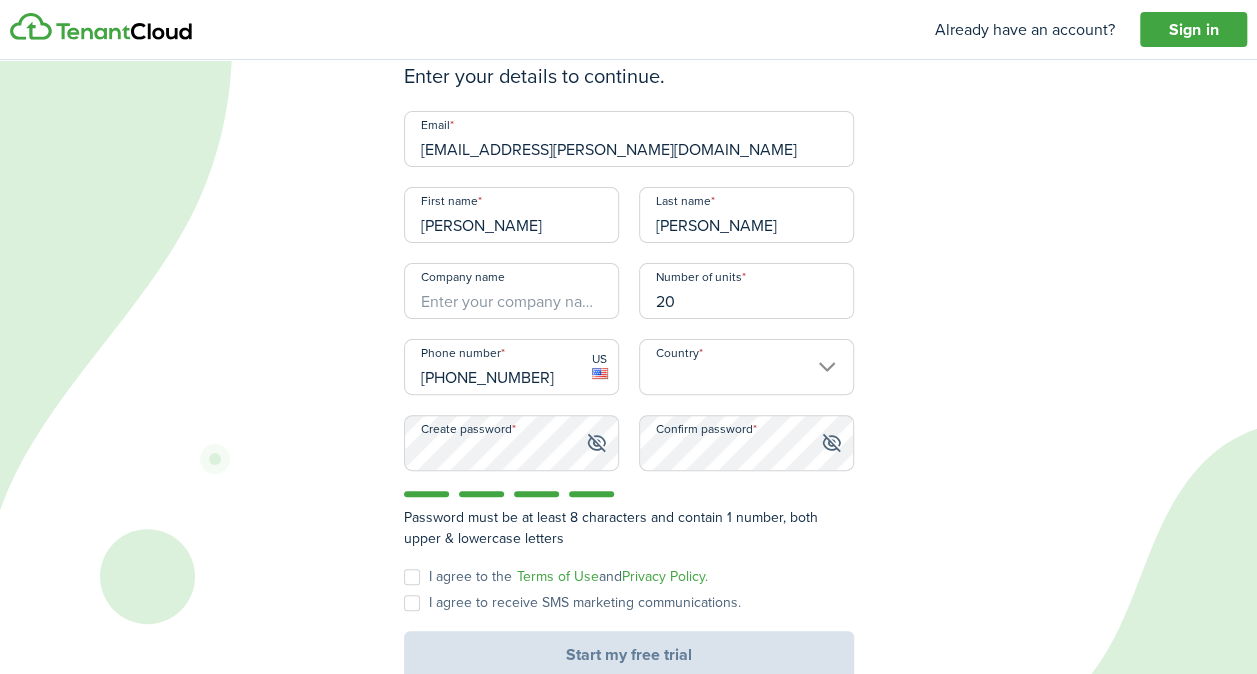 scroll, scrollTop: 137, scrollLeft: 0, axis: vertical 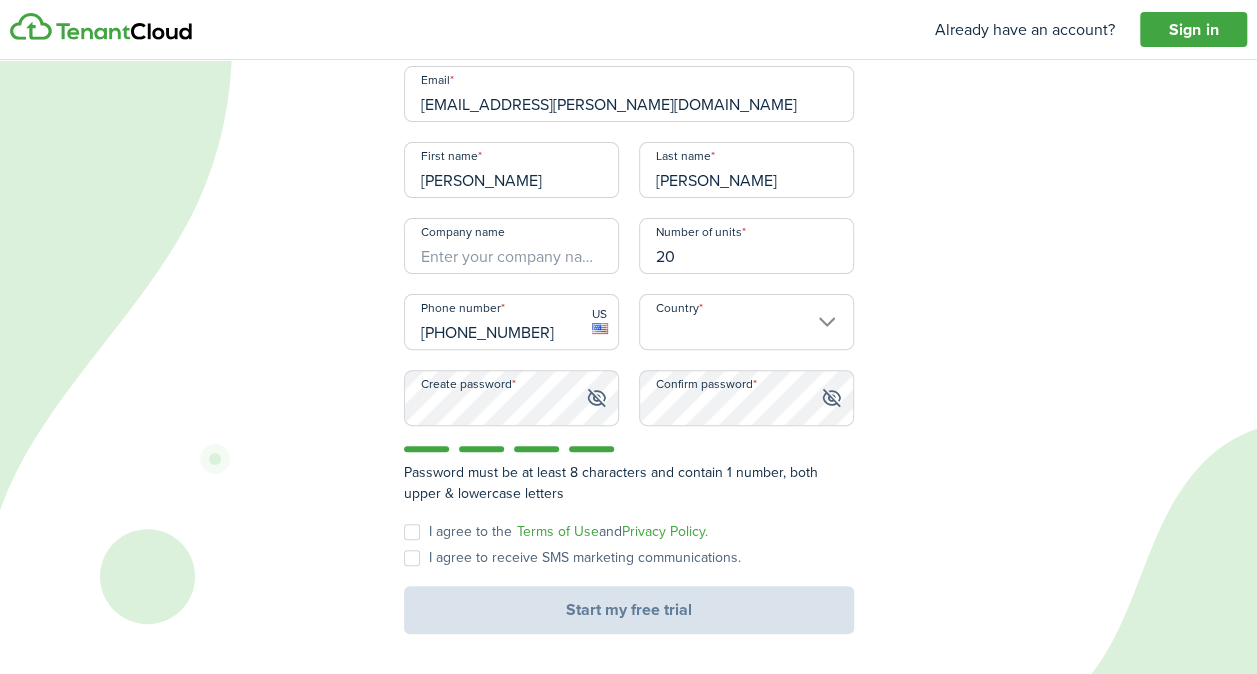 click on "I agree to the Terms of Use  and  Privacy Policy." at bounding box center [556, 532] 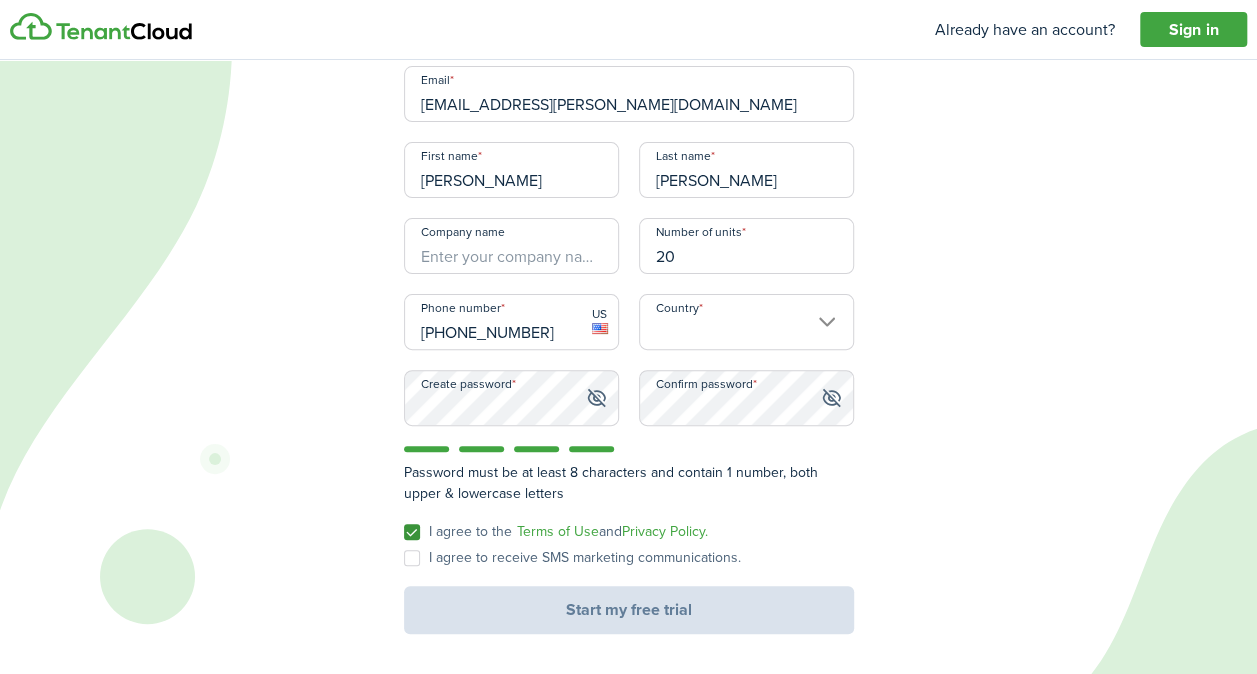 checkbox on "true" 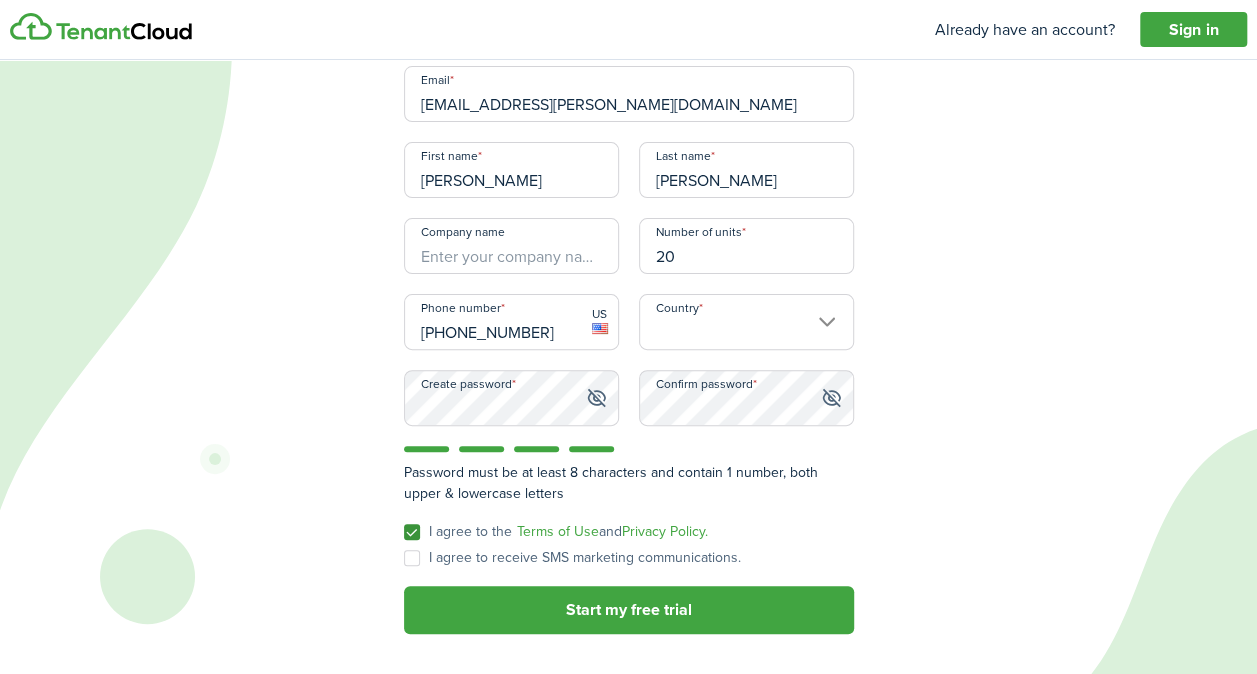 click on "I agree to receive SMS marketing communications." at bounding box center (572, 558) 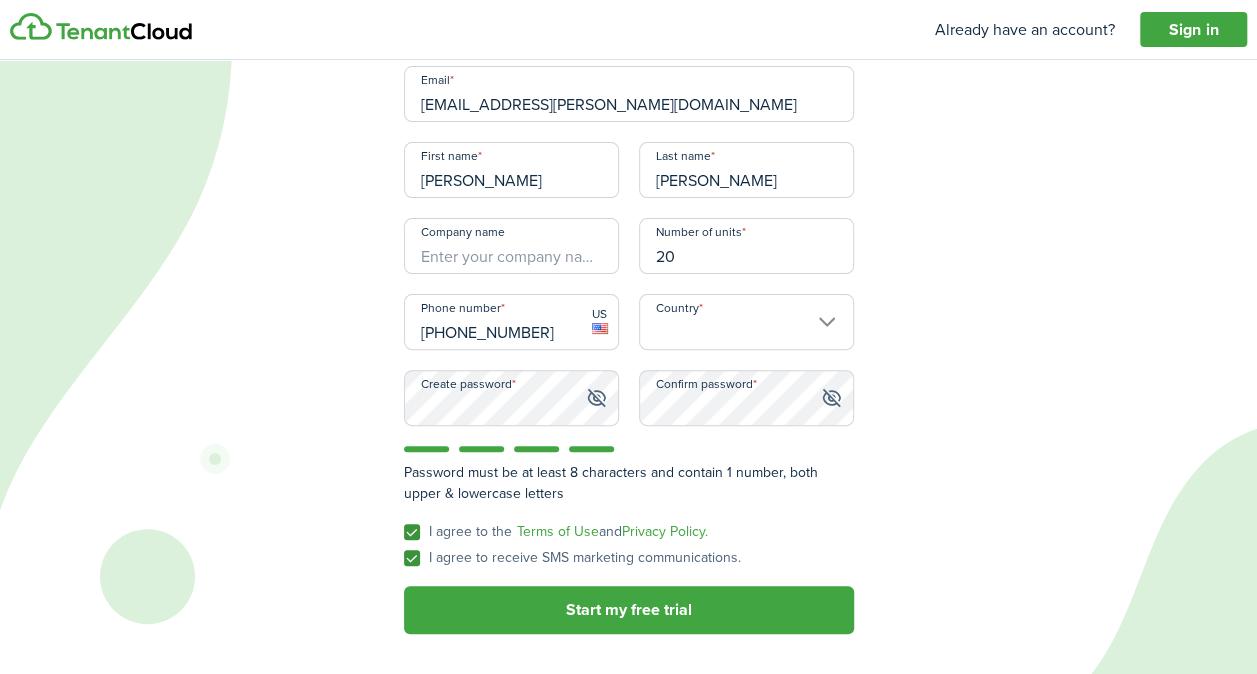checkbox on "true" 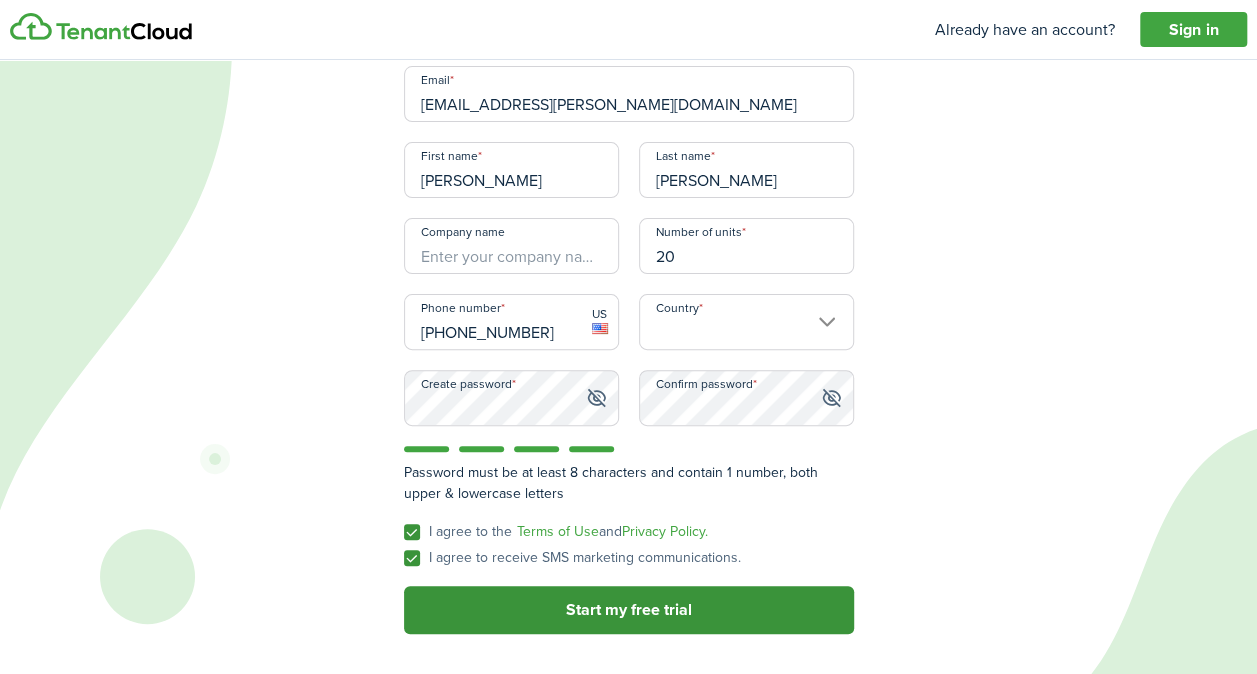 click on "Start my free trial" at bounding box center (629, 610) 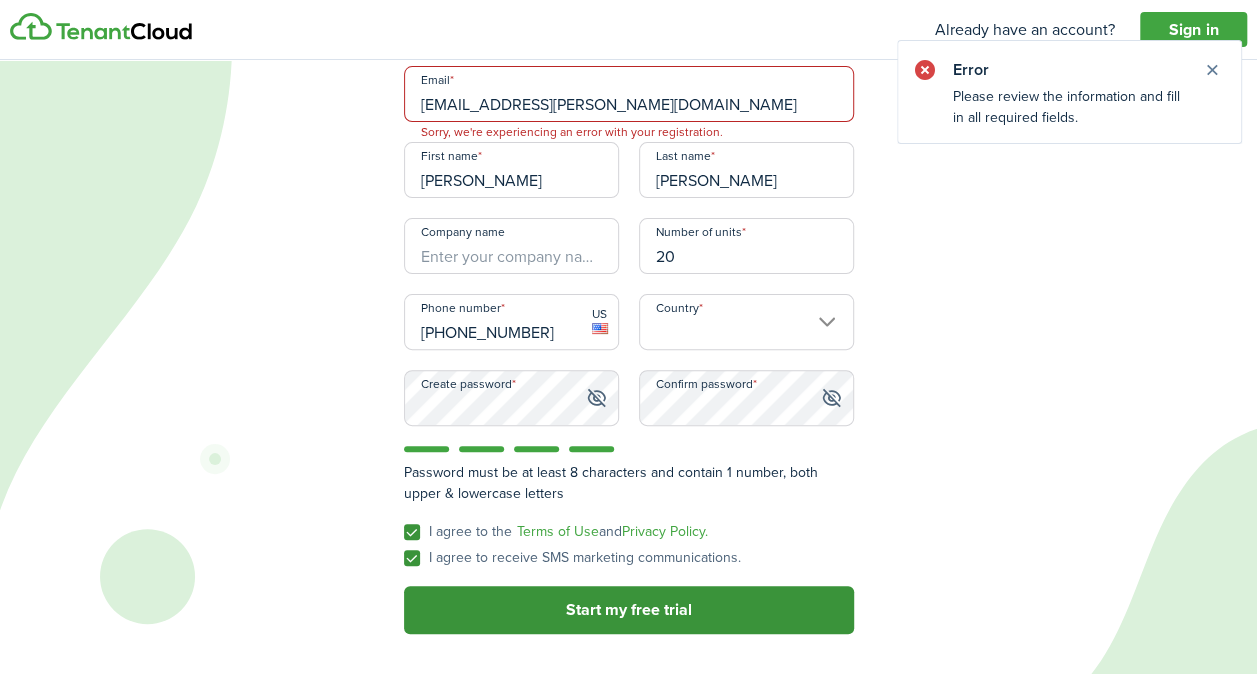 click on "Start my free trial" at bounding box center (629, 610) 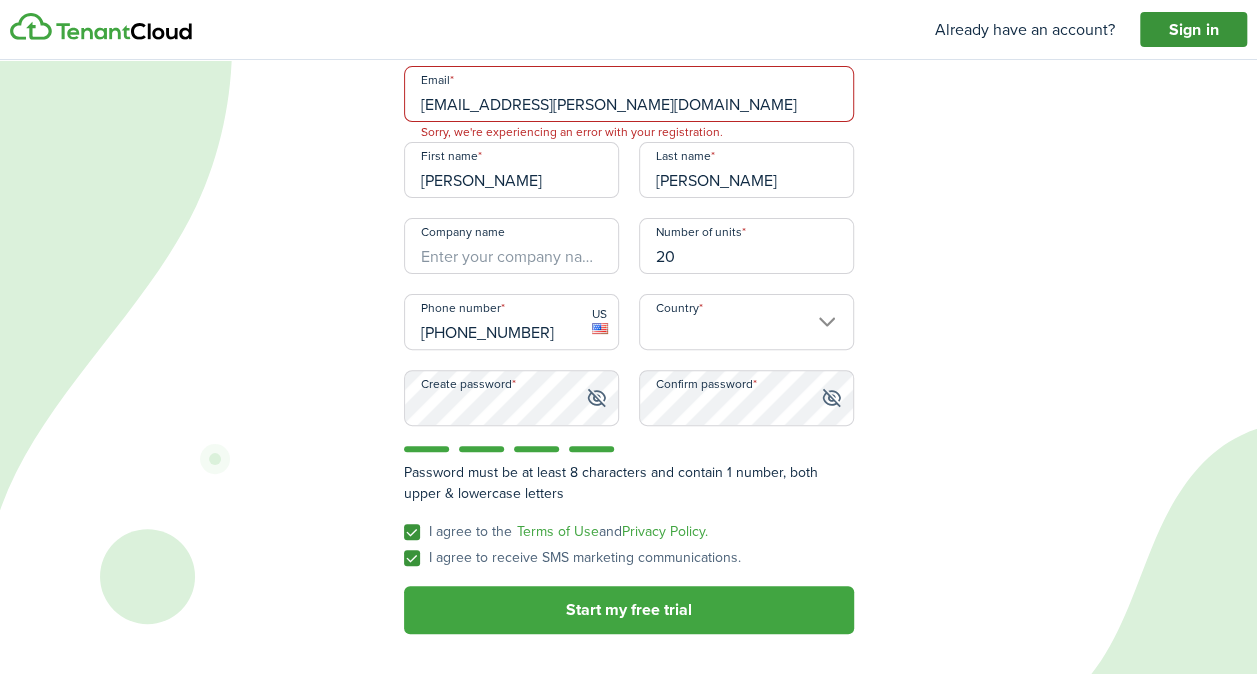 click on "Sign in" 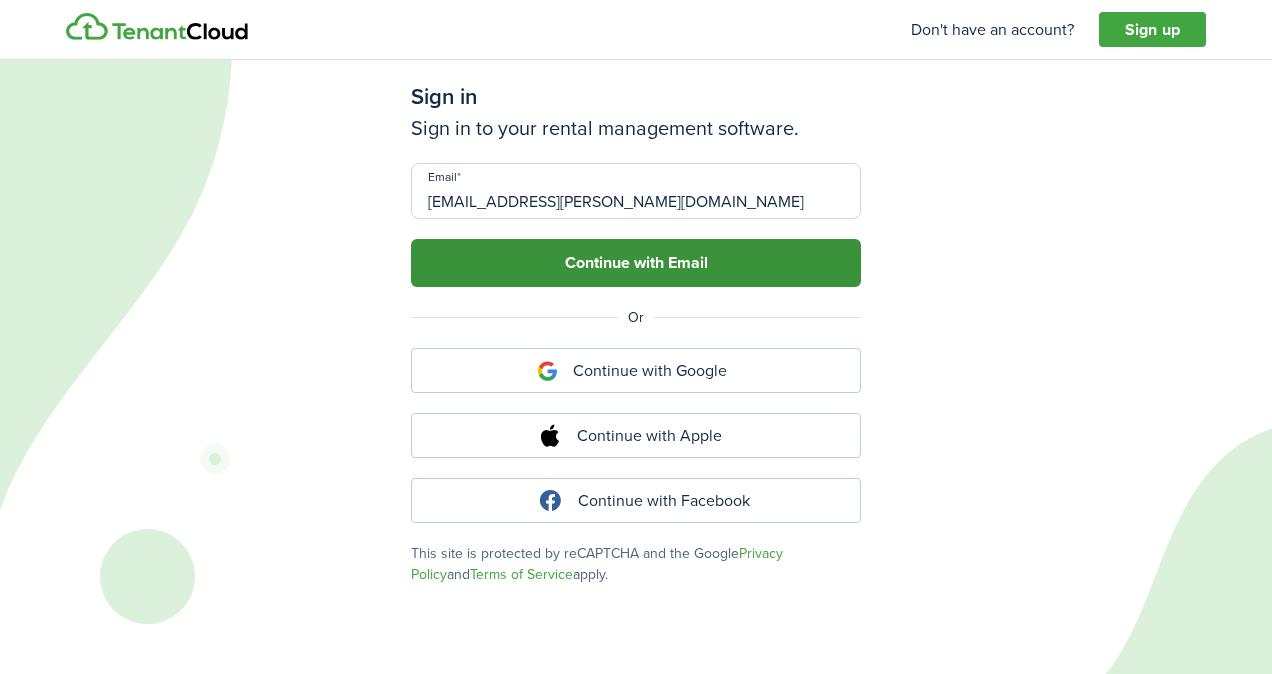 click on "Continue with Email" at bounding box center [636, 263] 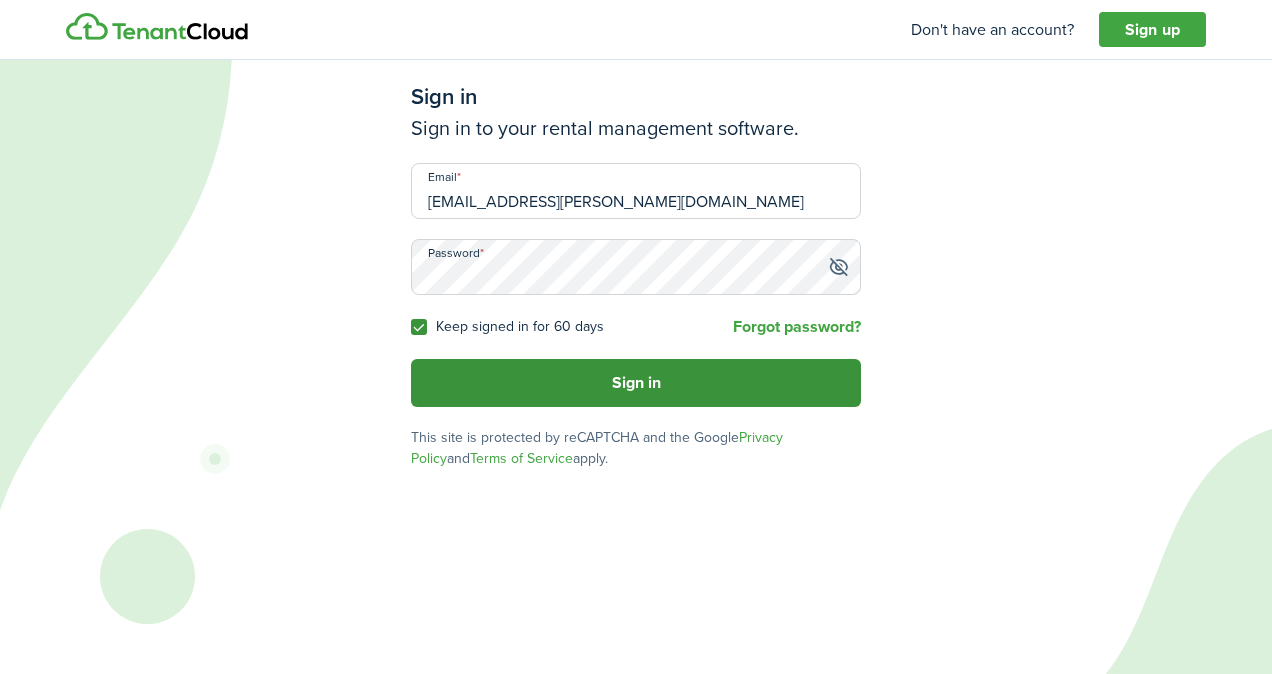 click on "Sign in" at bounding box center [636, 383] 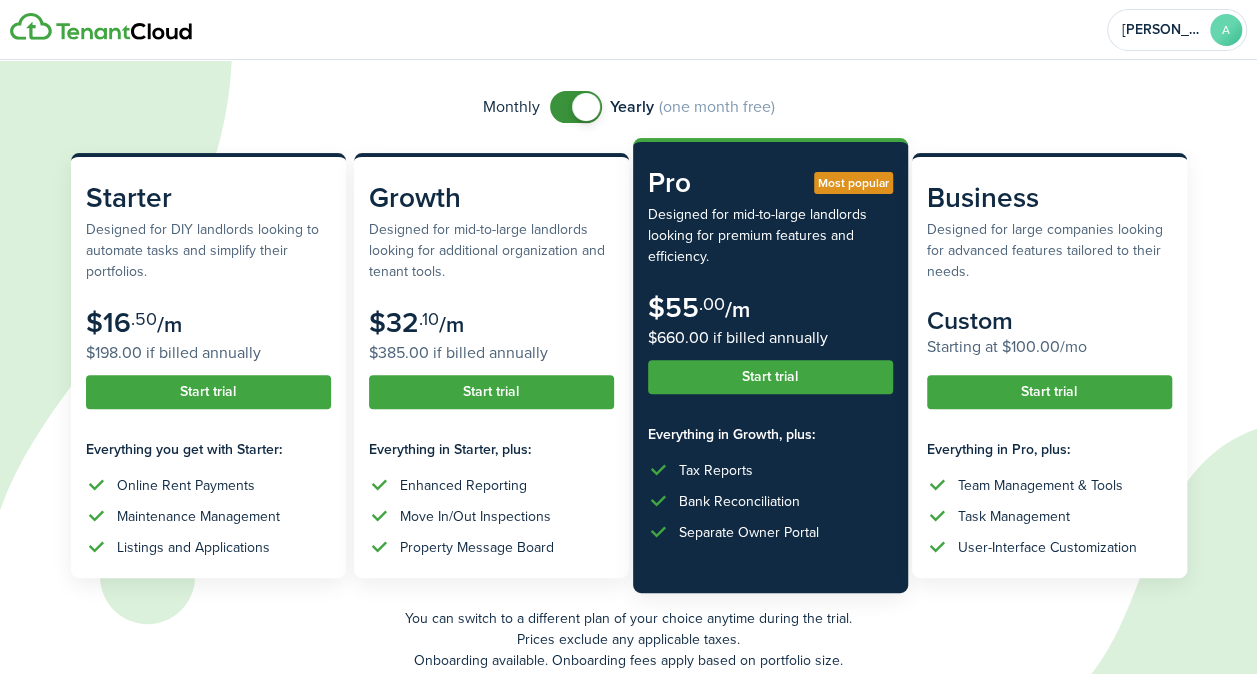 scroll, scrollTop: 132, scrollLeft: 0, axis: vertical 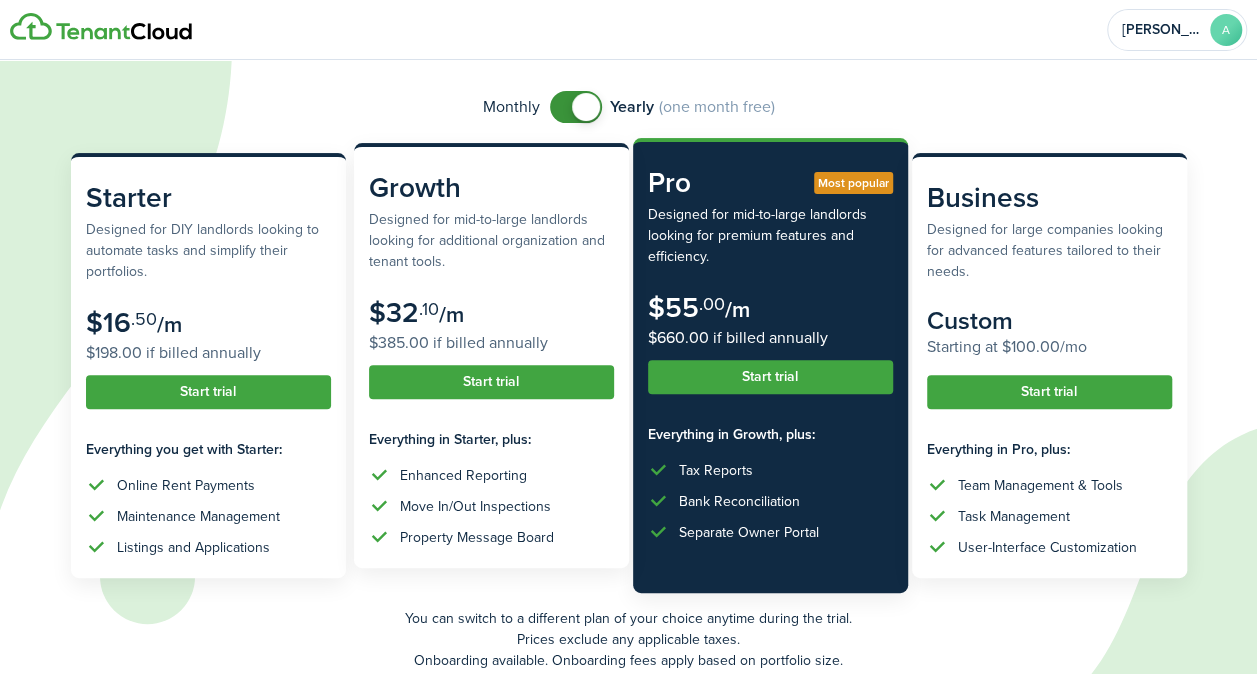 click on "Designed for mid-to-large landlords looking for additional organization and tenant tools." 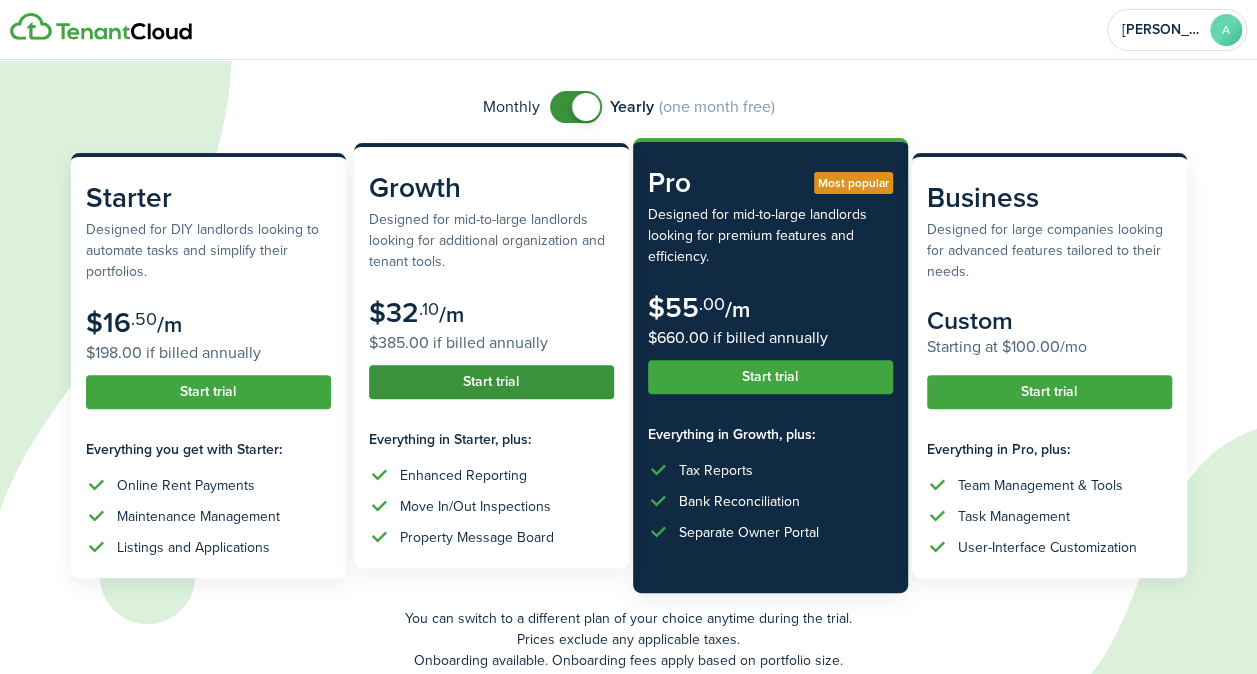 click on "Start trial" 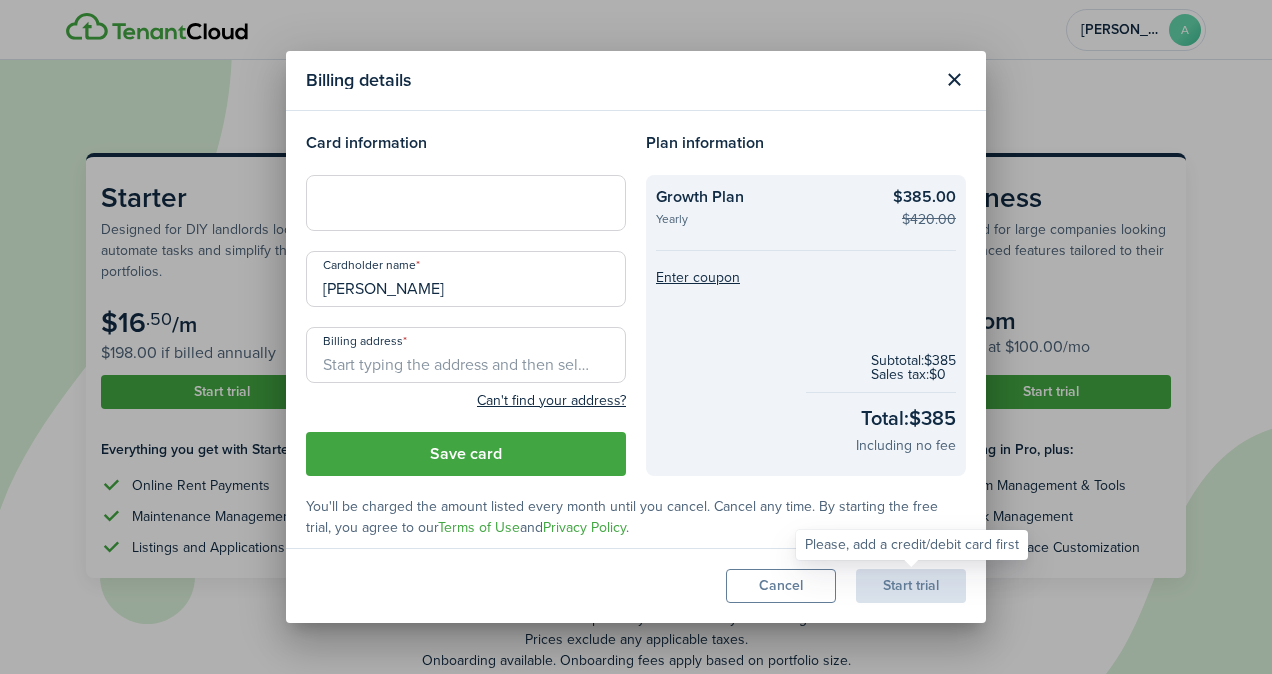 click on "Start trial" 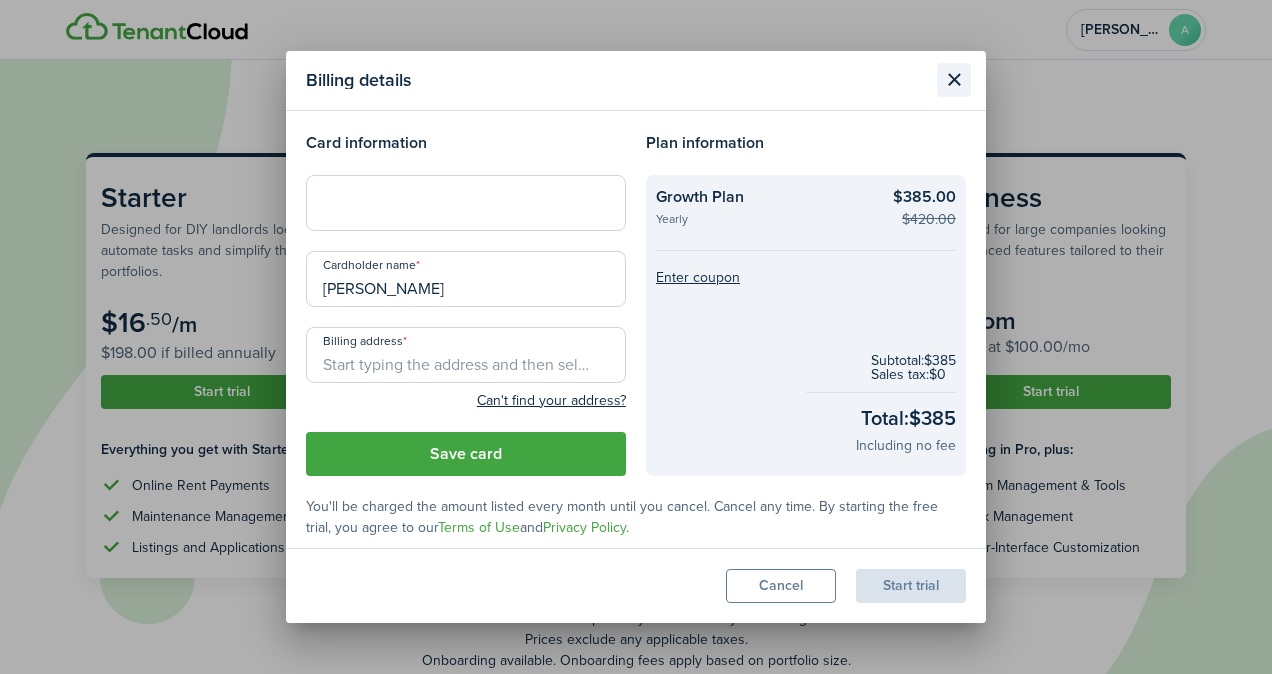 click at bounding box center (954, 80) 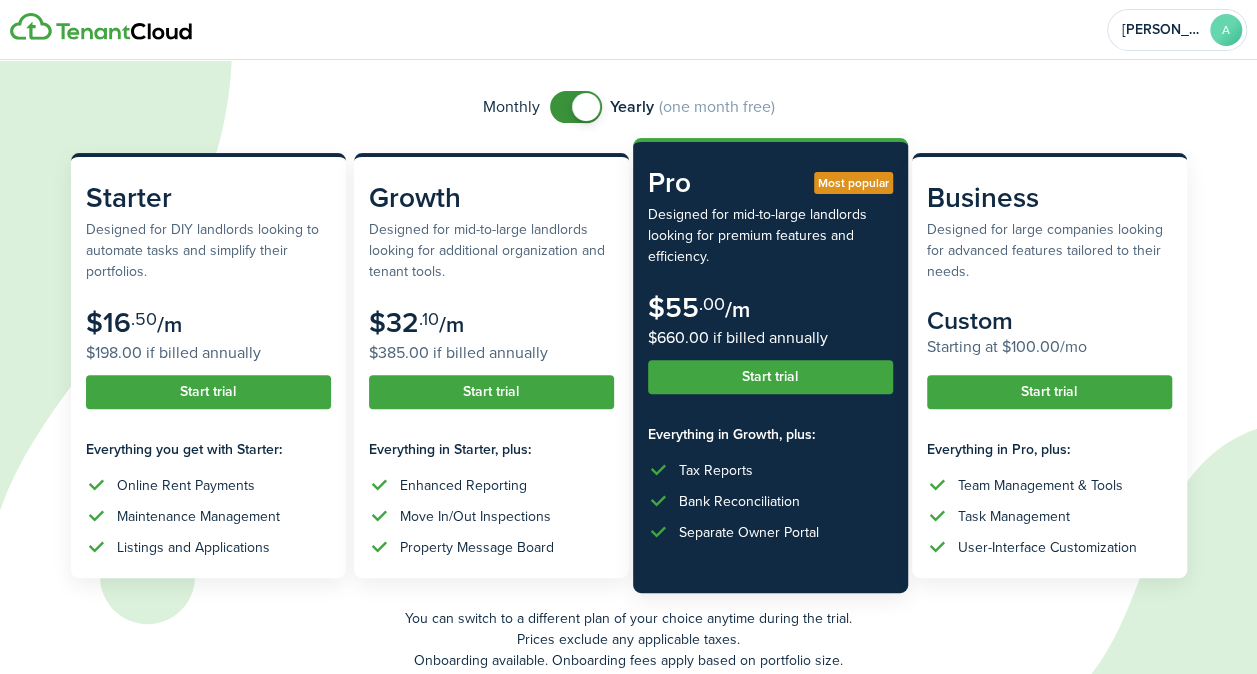 scroll, scrollTop: 0, scrollLeft: 0, axis: both 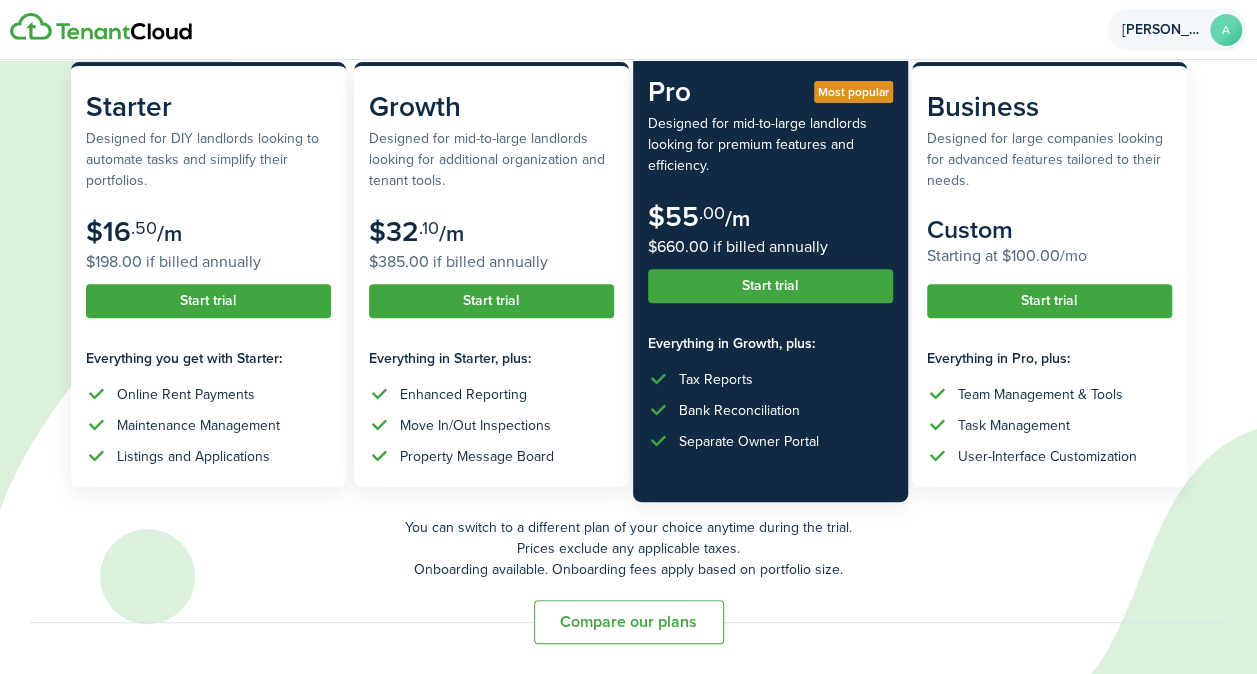 click on "A" 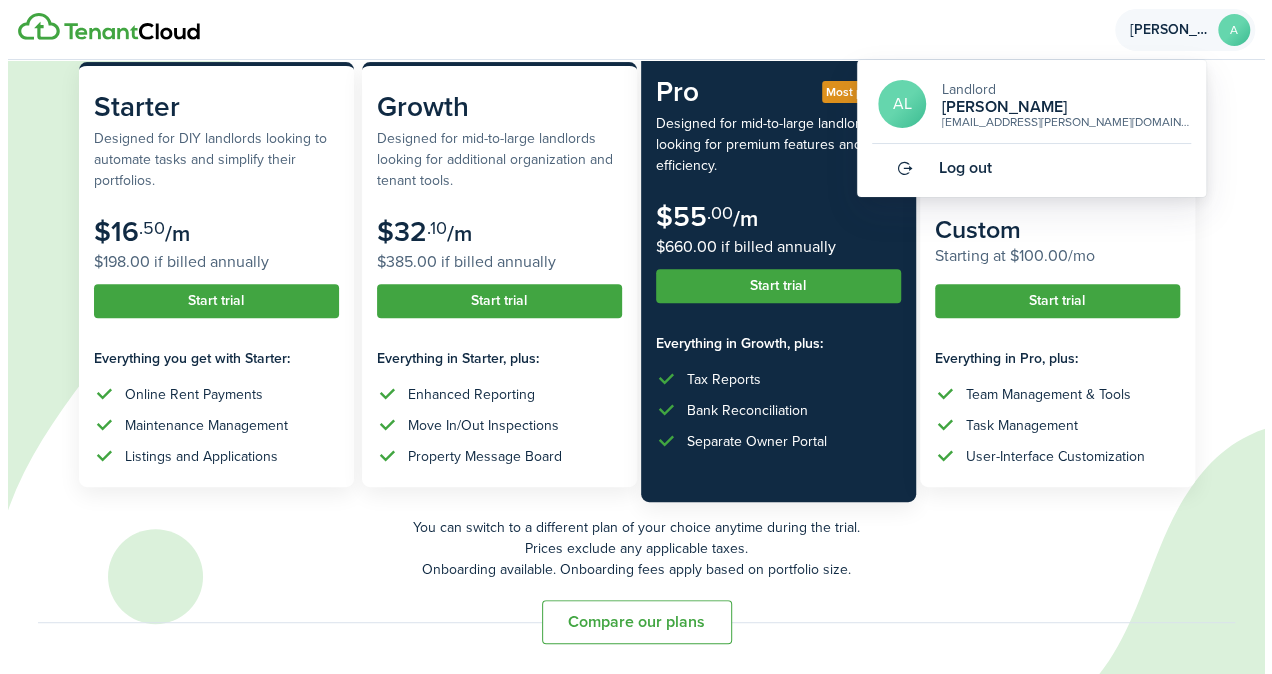 scroll, scrollTop: 0, scrollLeft: 0, axis: both 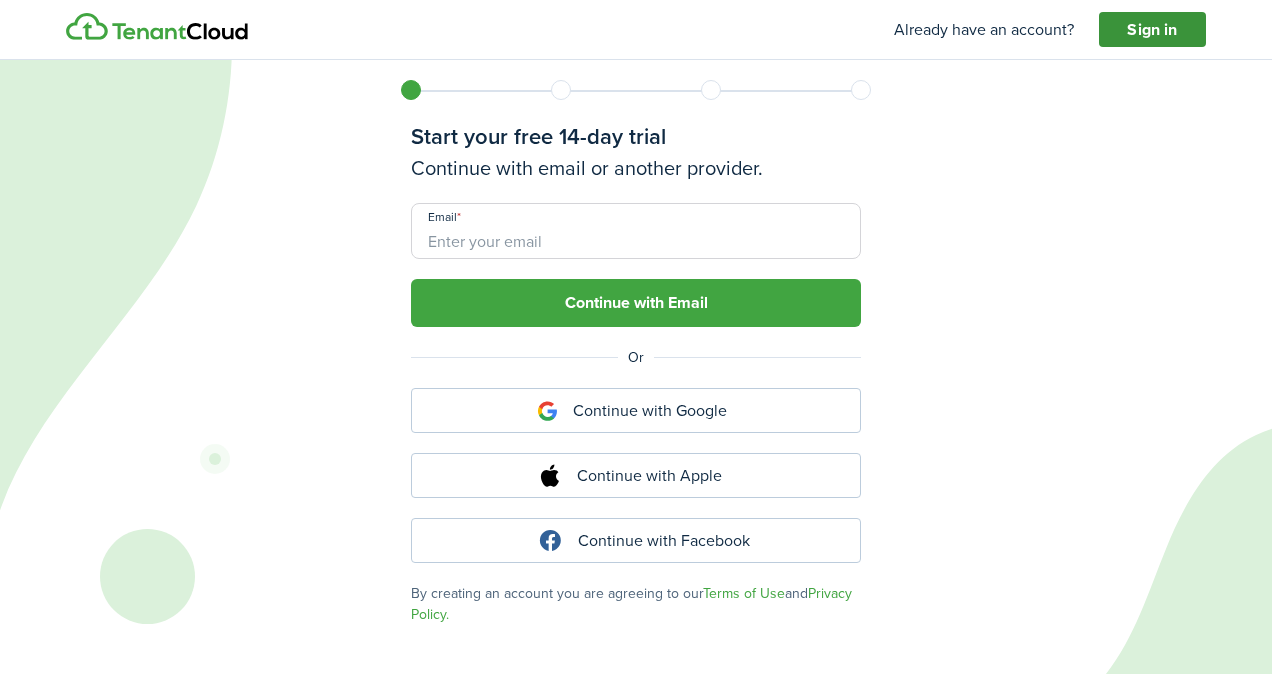 click on "Sign in" 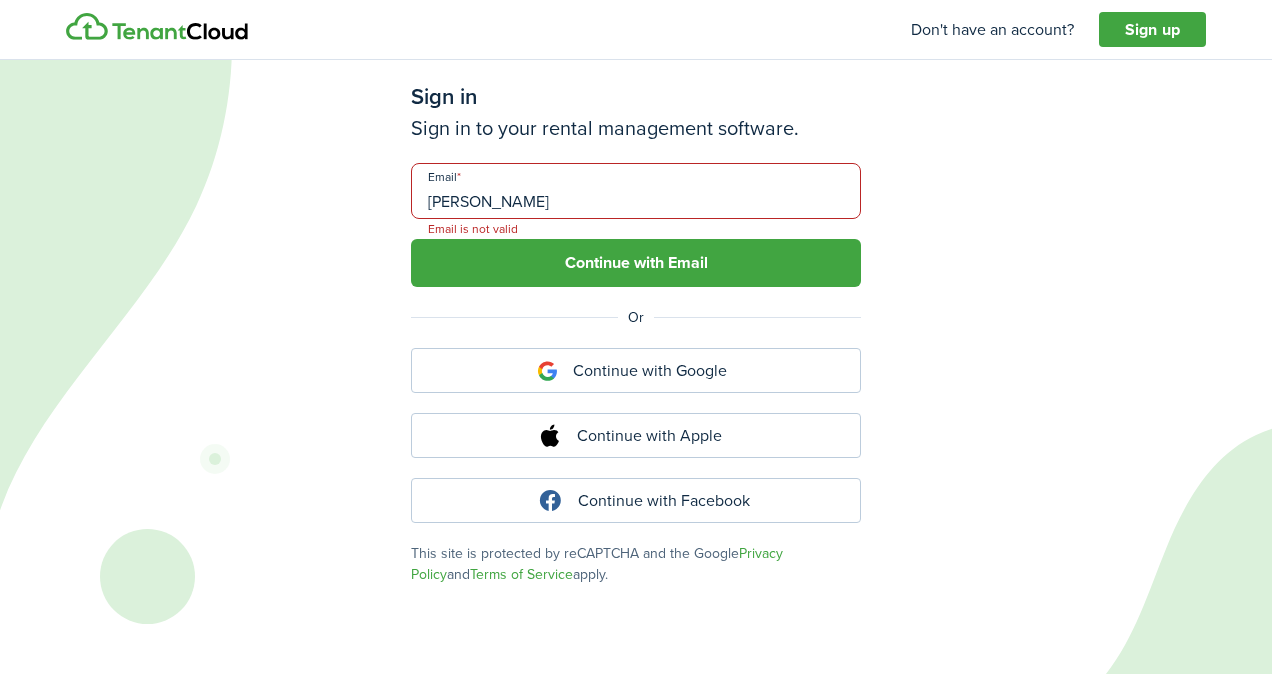 type on "[EMAIL_ADDRESS][PERSON_NAME][DOMAIN_NAME]" 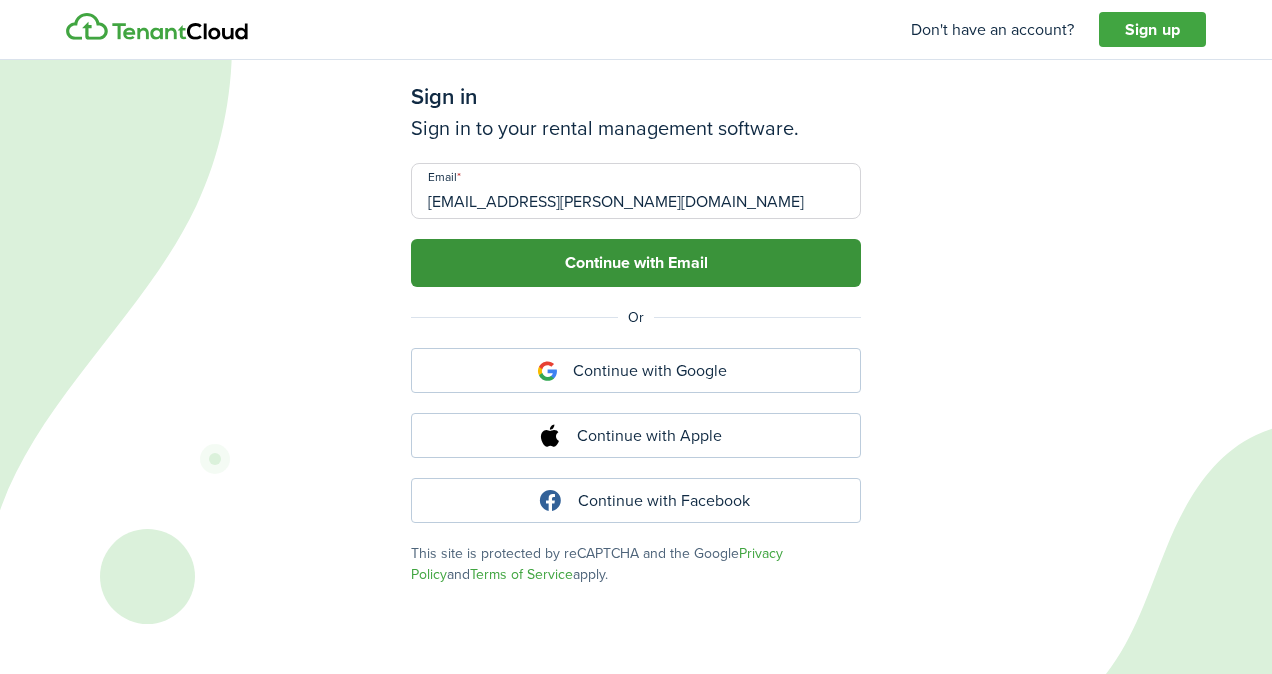 click on "Continue with Email" at bounding box center [636, 263] 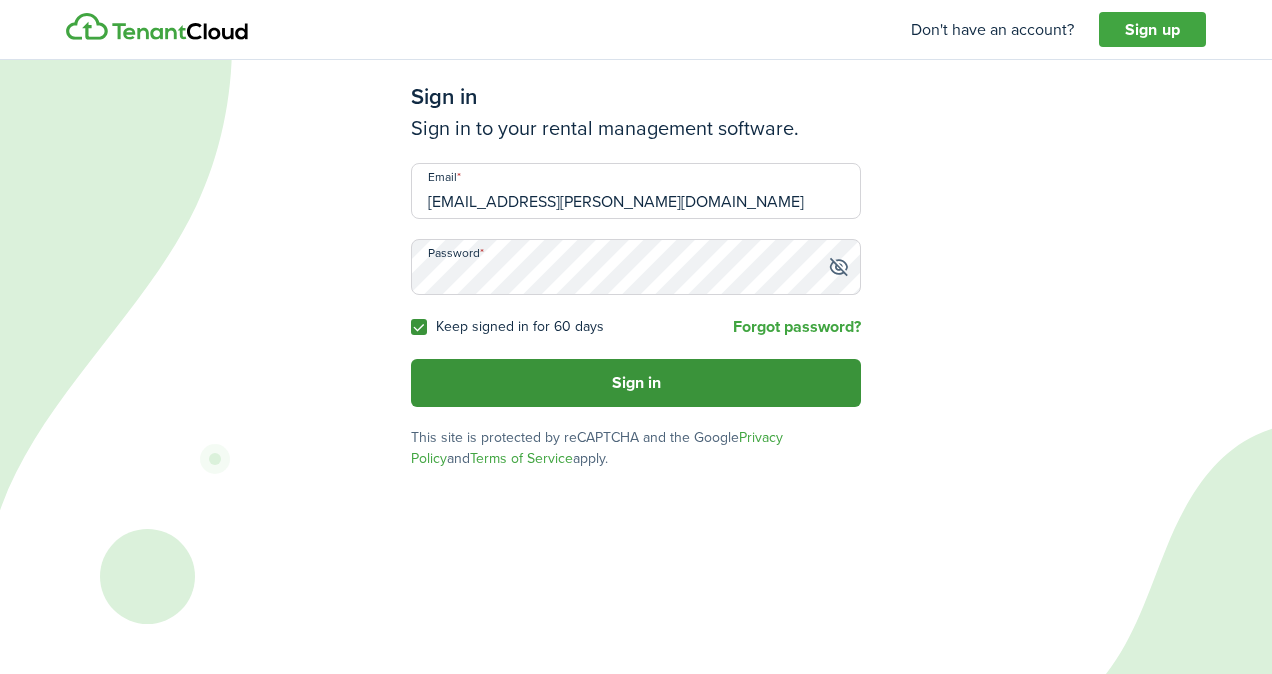 click on "Sign in" at bounding box center [636, 383] 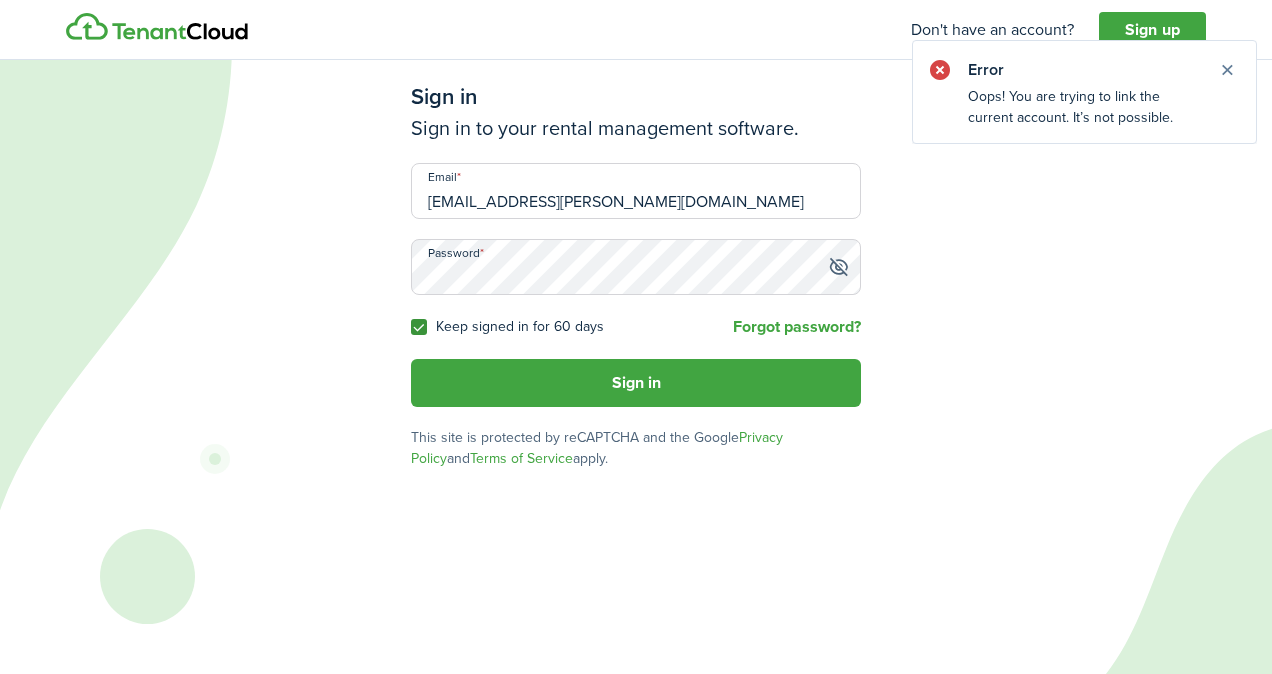 click 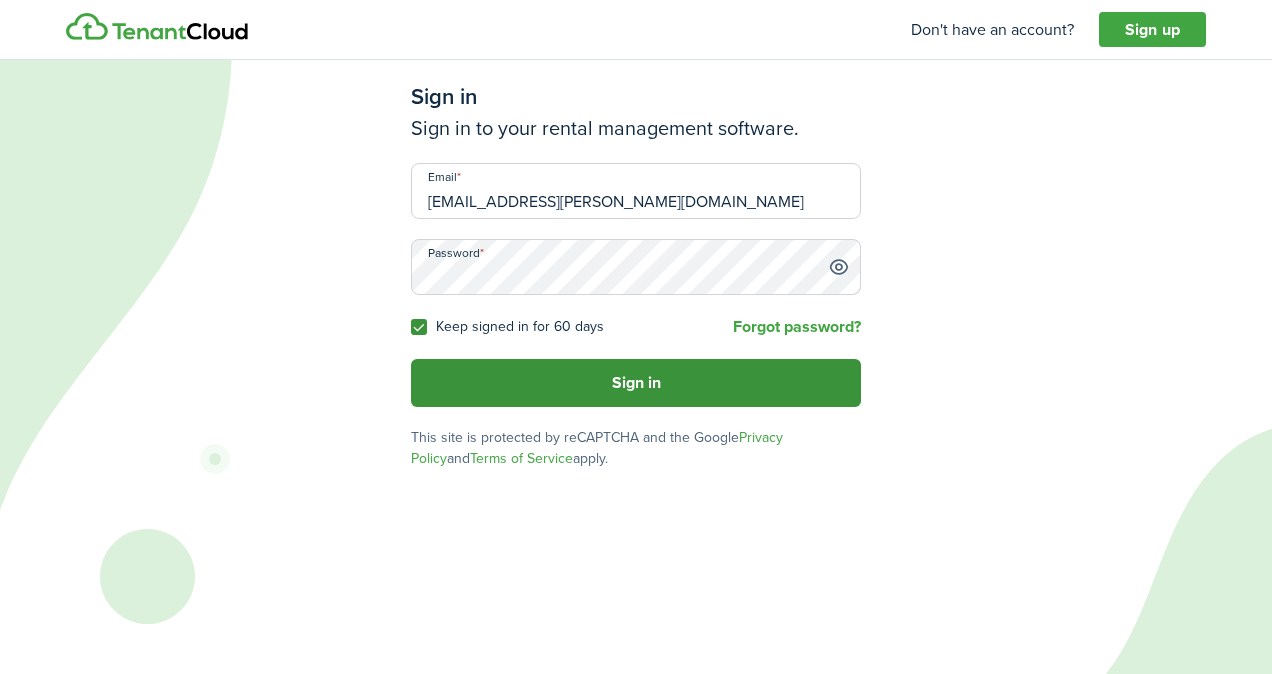click on "Sign in" at bounding box center [636, 383] 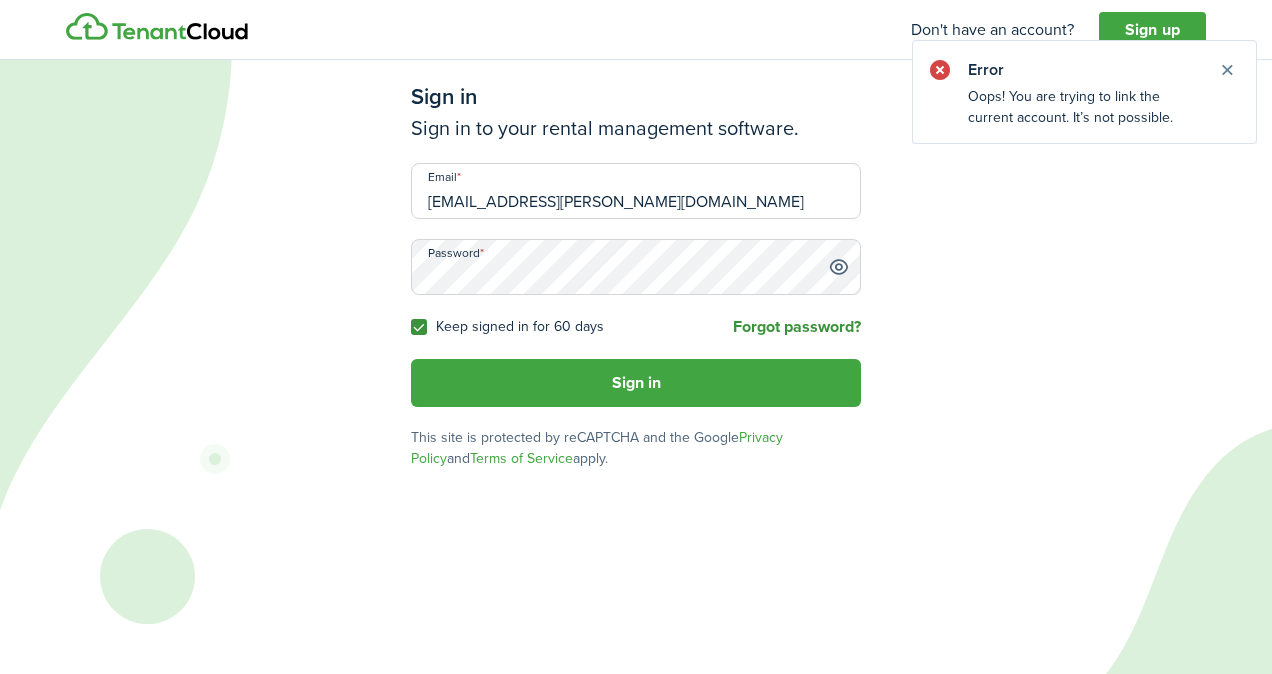 click on "Forgot password?" at bounding box center (797, 327) 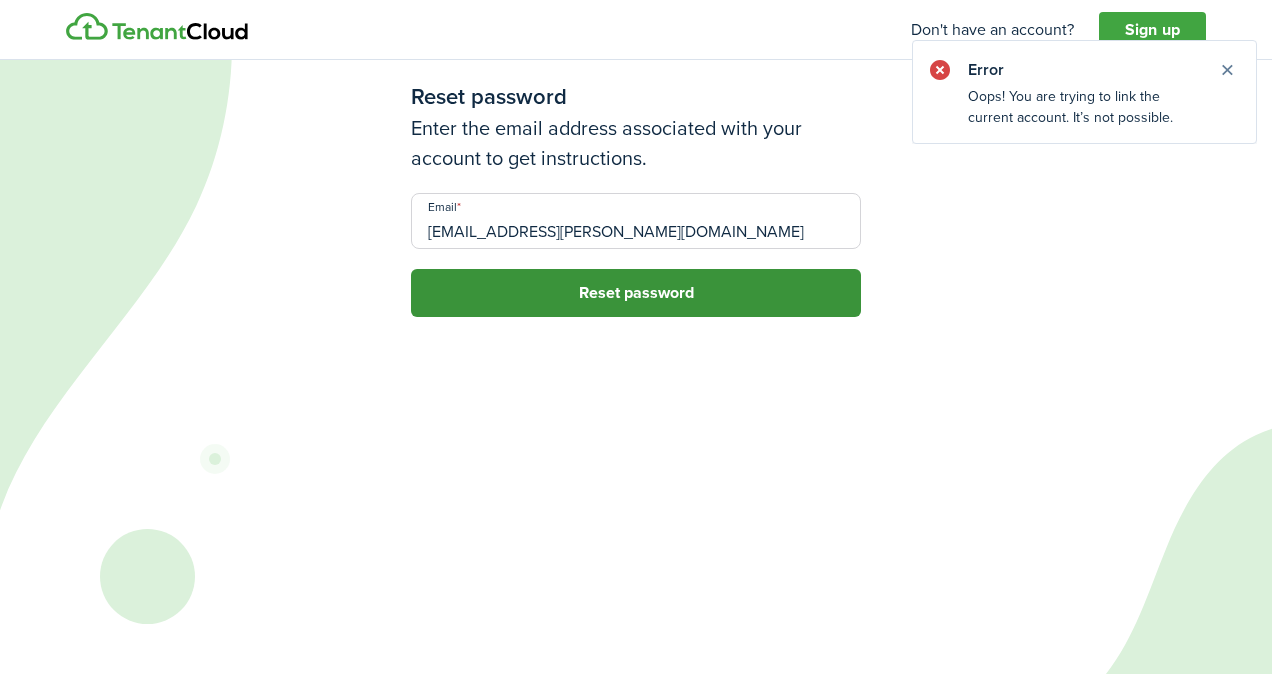 click on "Reset password" at bounding box center (636, 293) 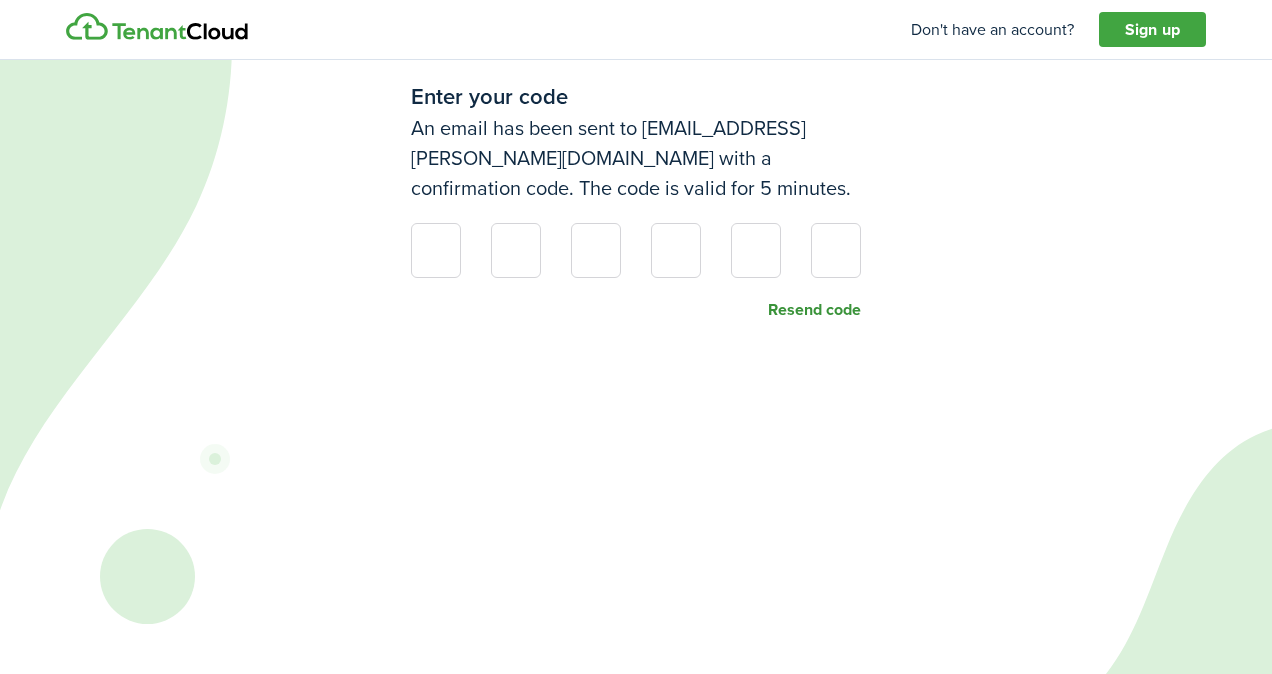 click on "Resend code" at bounding box center (814, 310) 